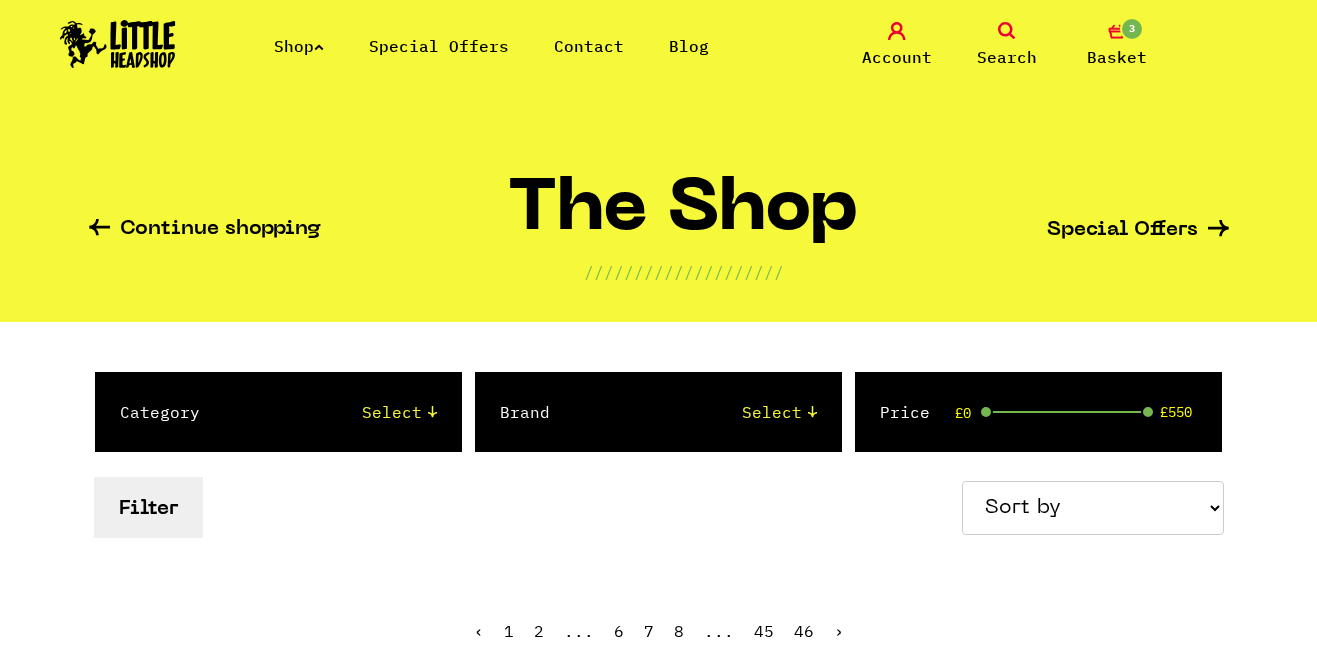 scroll, scrollTop: 1023, scrollLeft: 0, axis: vertical 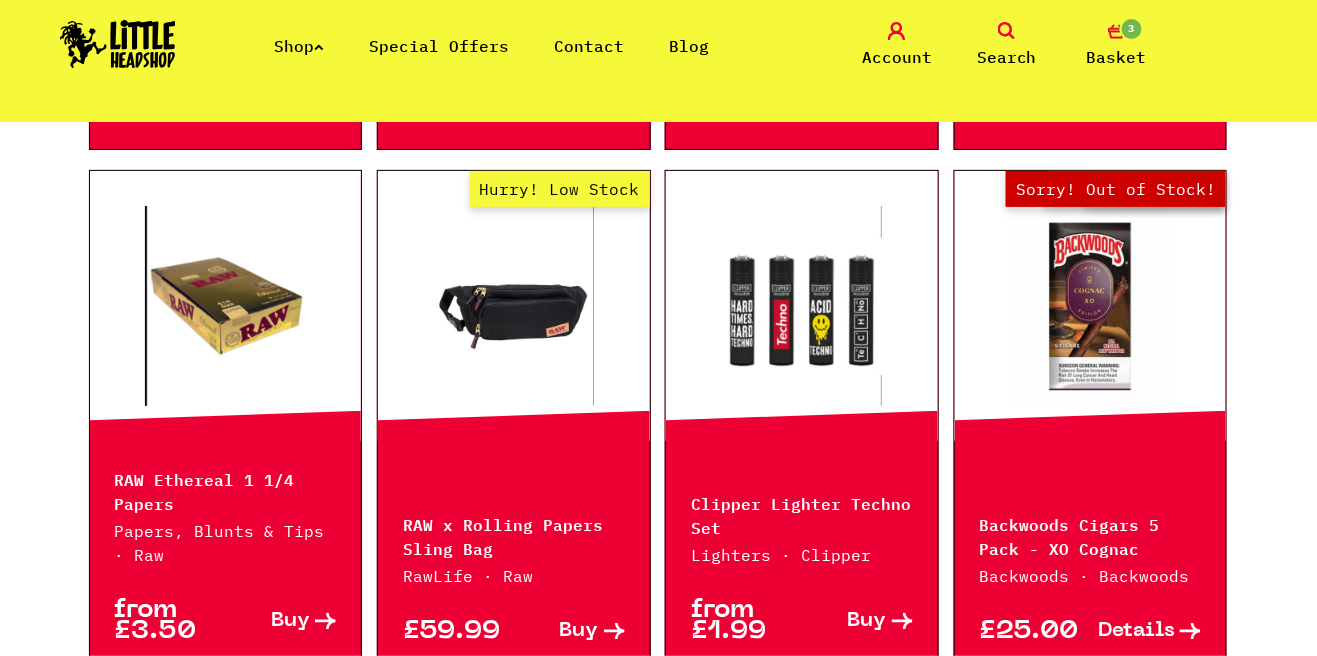click on "Basket" at bounding box center (1117, 57) 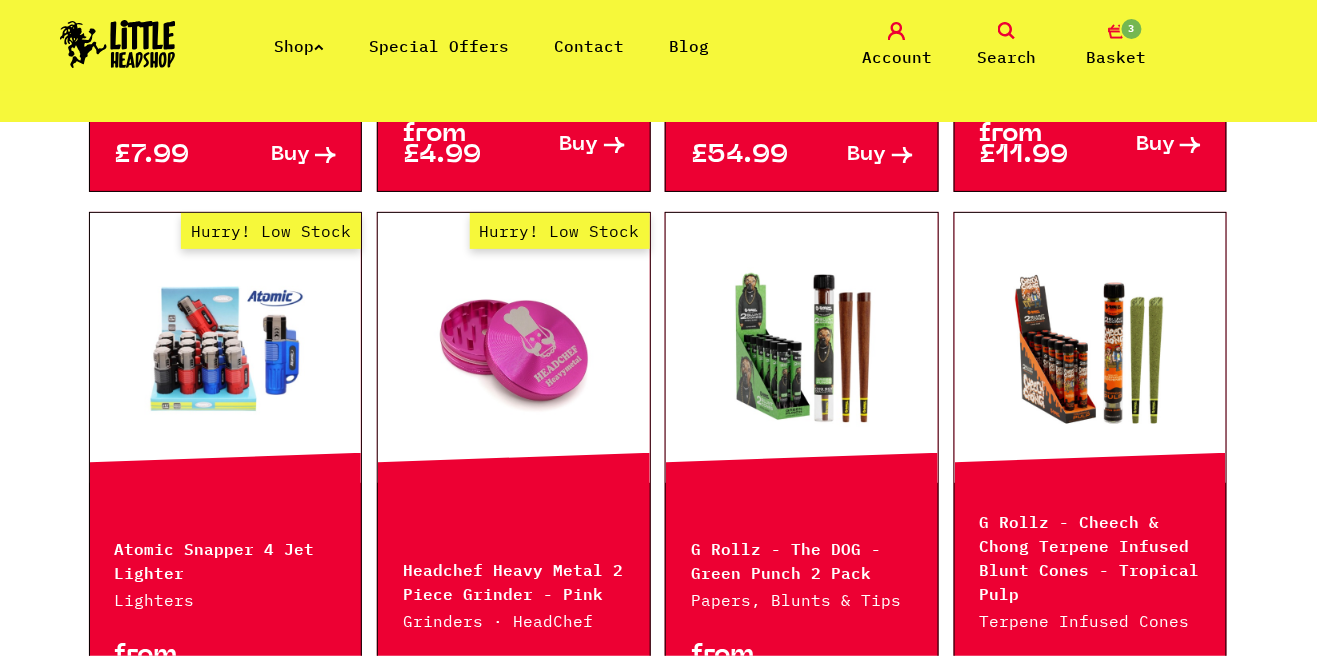 scroll, scrollTop: 2512, scrollLeft: 0, axis: vertical 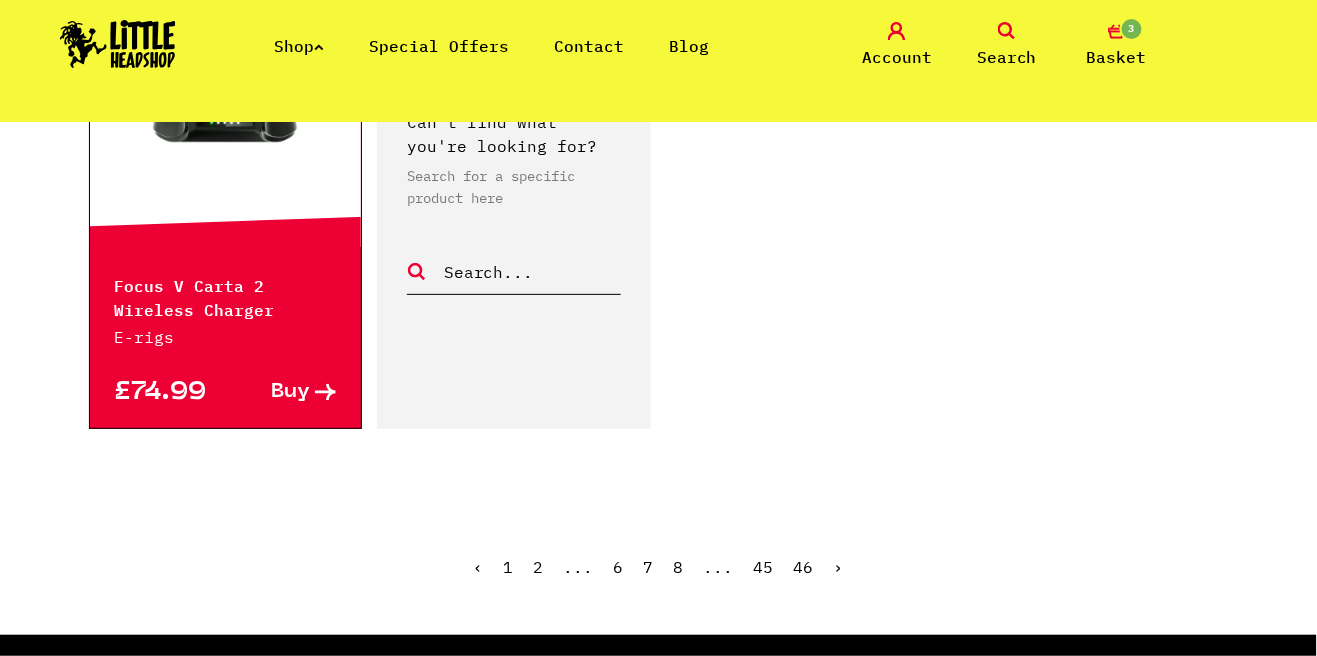 click on "›" at bounding box center [839, 567] 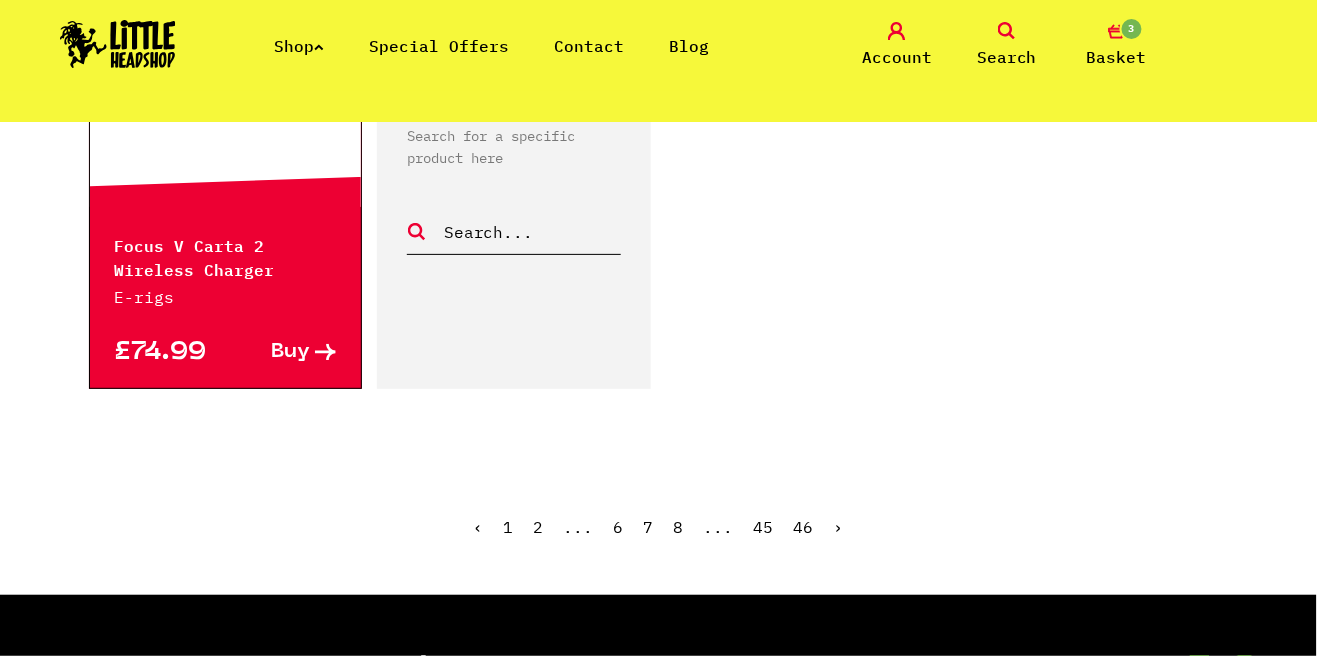 scroll, scrollTop: 3364, scrollLeft: 0, axis: vertical 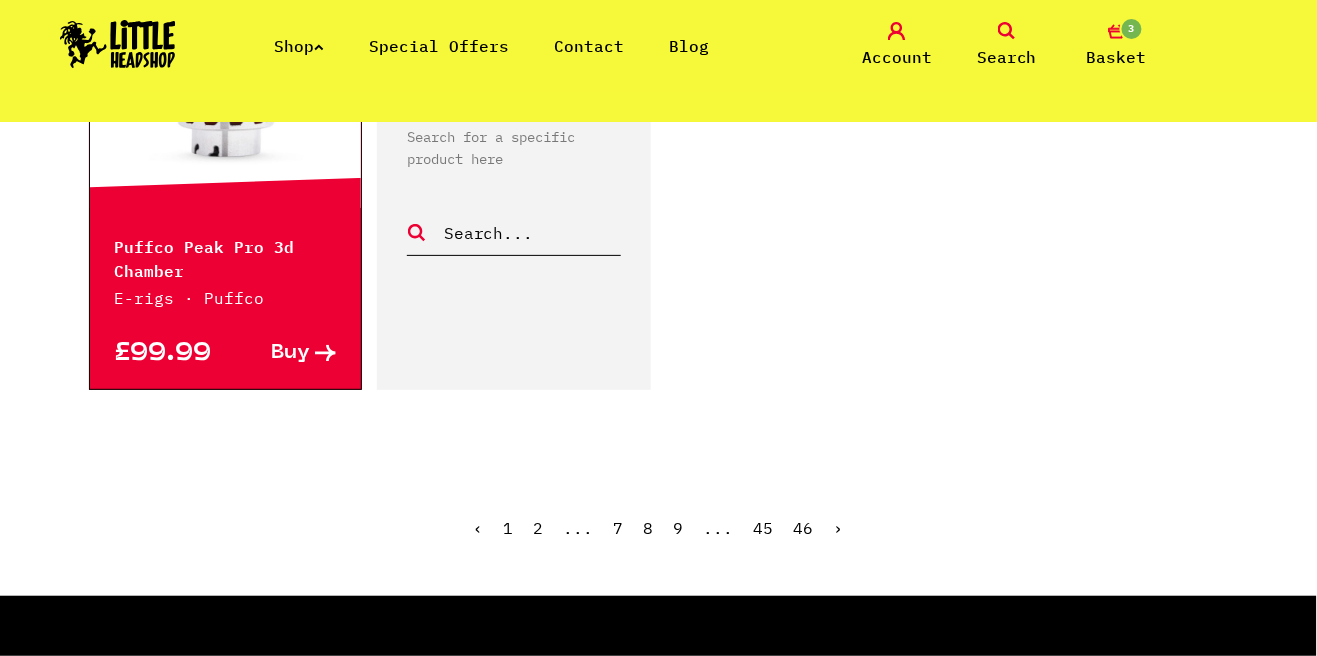 click on "›" at bounding box center (839, 528) 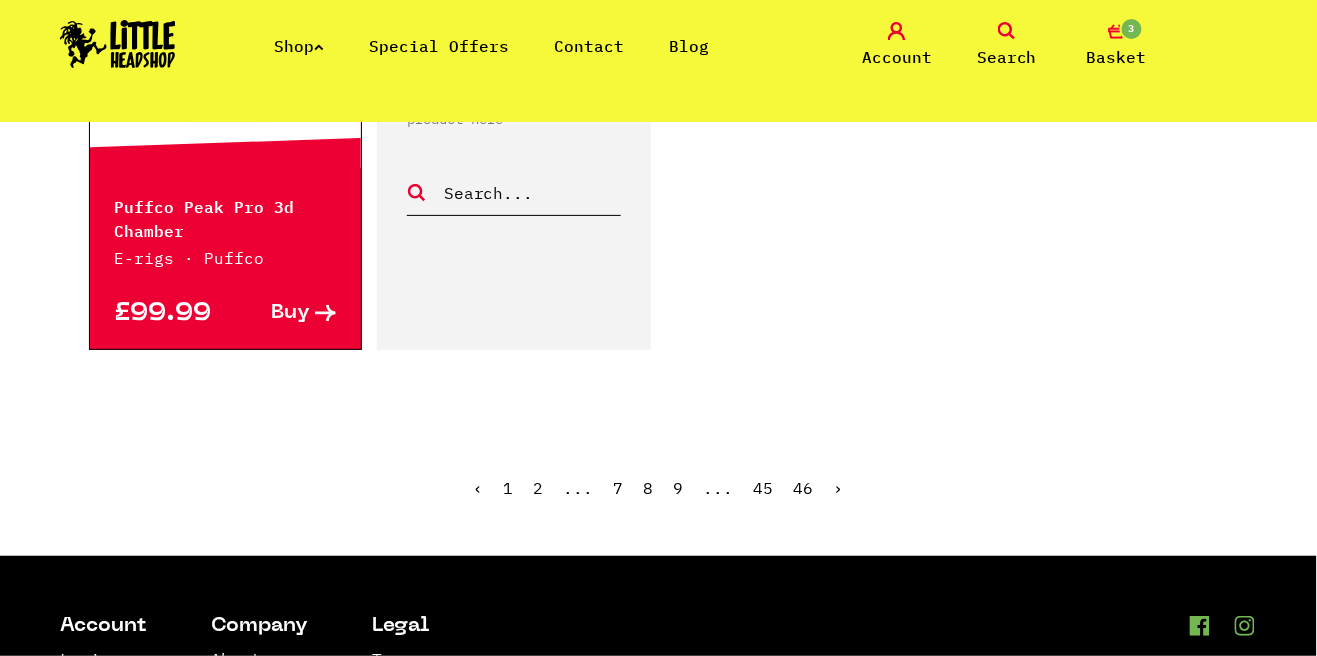 scroll, scrollTop: 3382, scrollLeft: 0, axis: vertical 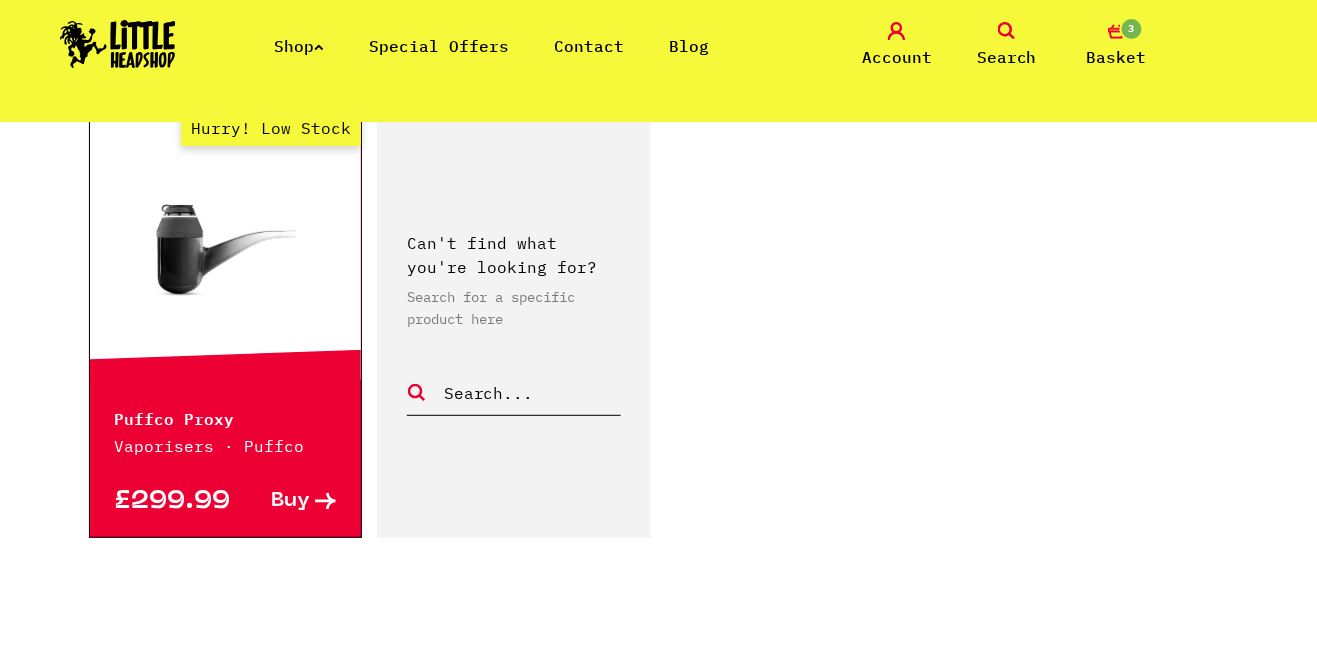click on "‹
1
2
...
8
9
10
...
45 46
›" at bounding box center [659, 691] 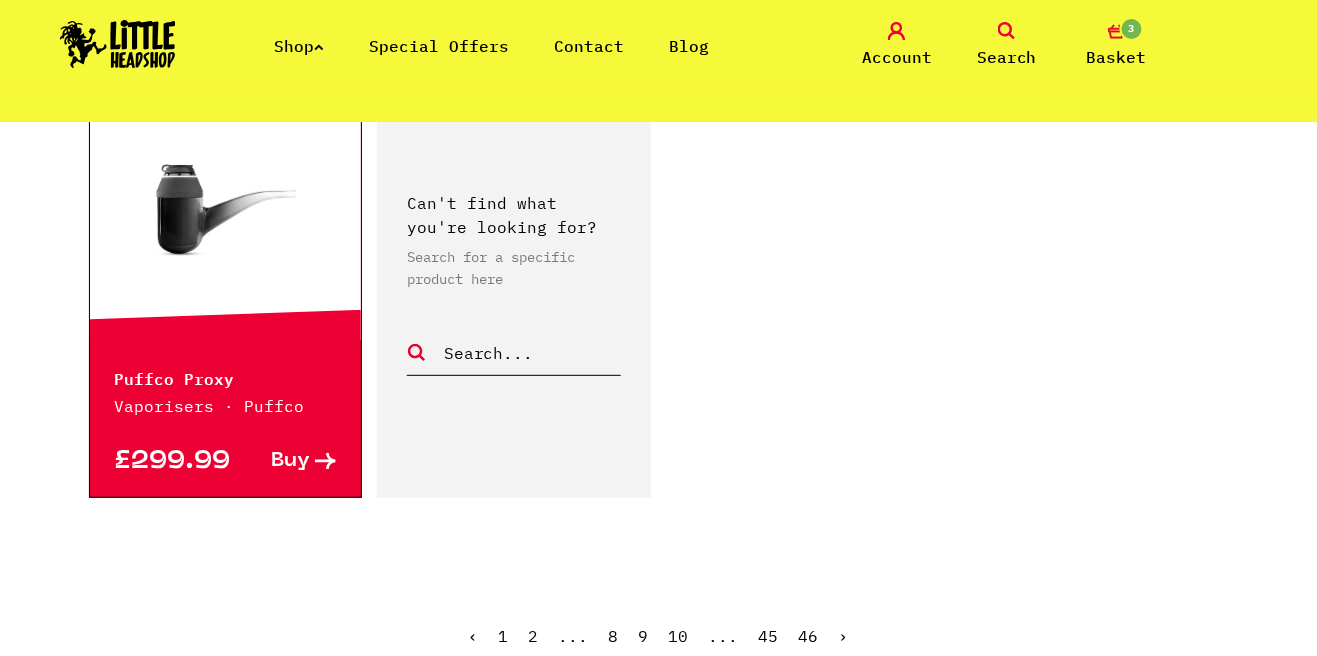 click on "‹
1
2
...
8
9
10
... 45
46
›" at bounding box center (659, 651) 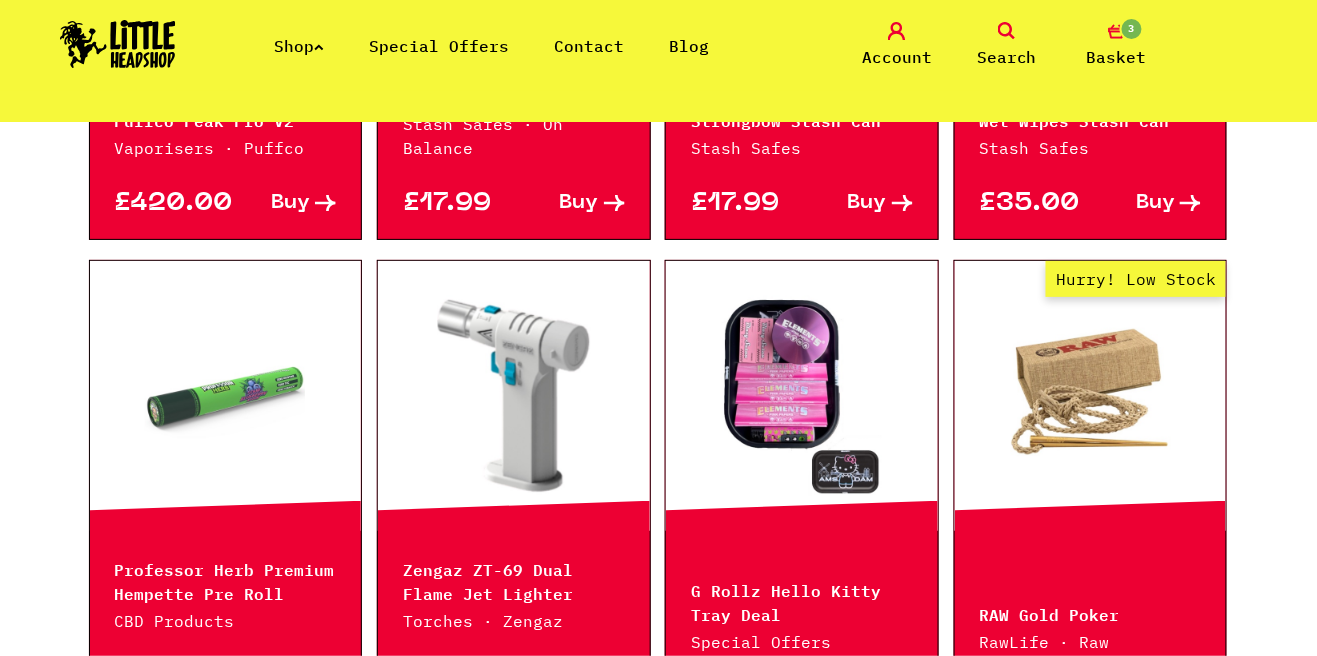 scroll, scrollTop: 936, scrollLeft: 0, axis: vertical 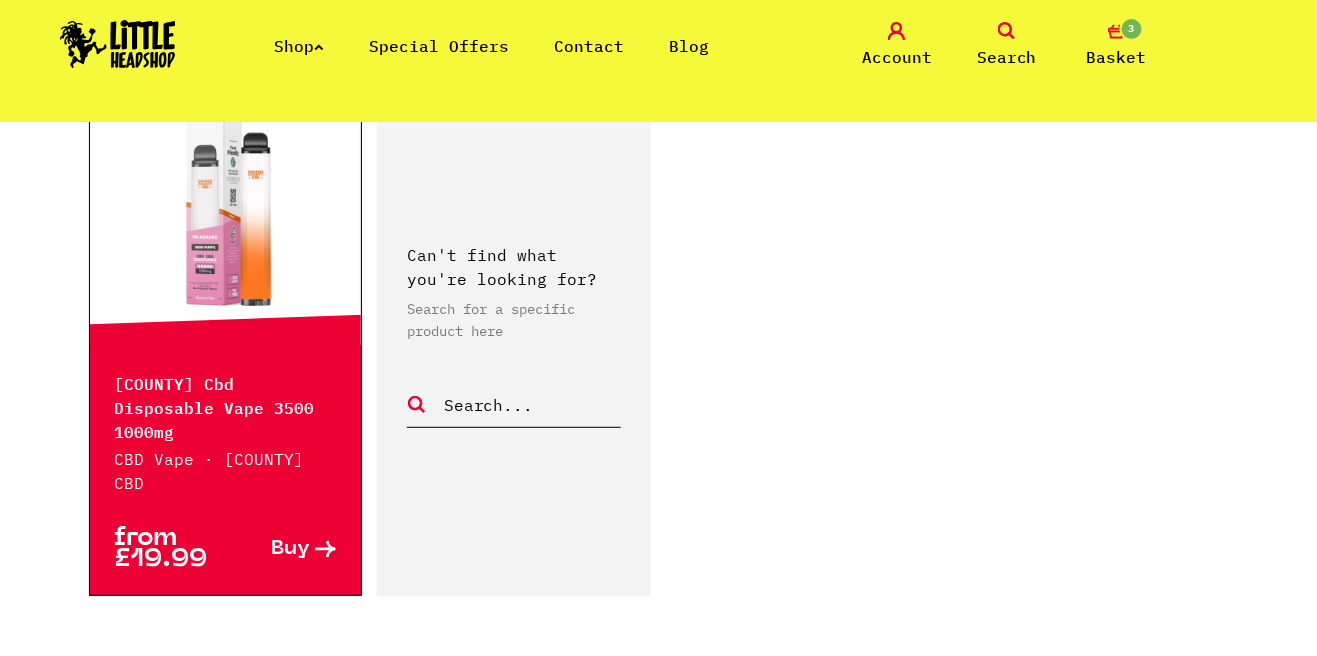 click on "›" at bounding box center (849, 734) 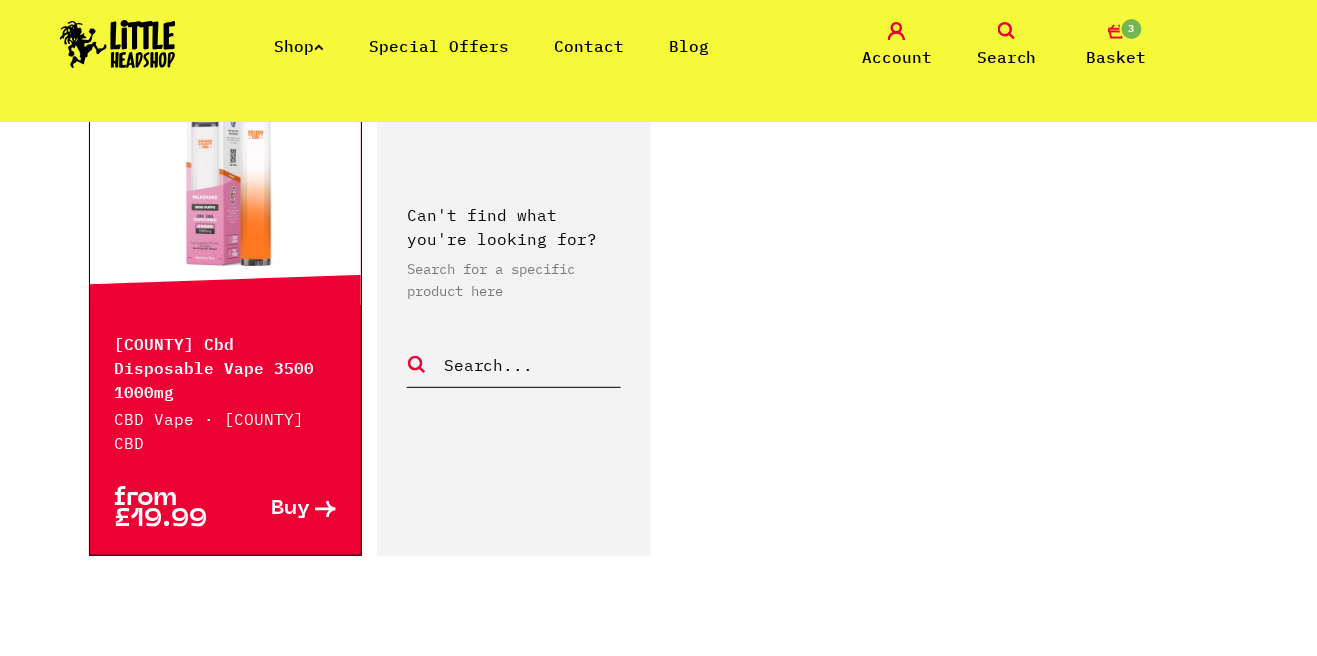 scroll, scrollTop: 3227, scrollLeft: 0, axis: vertical 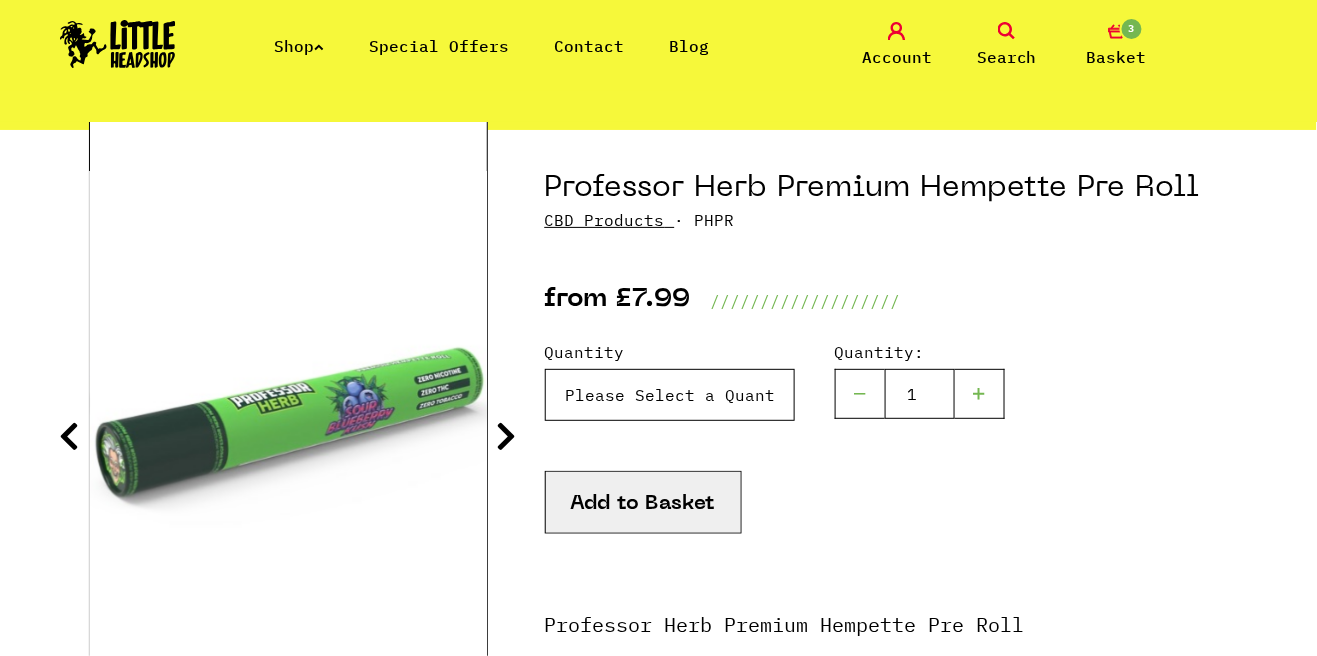 click on "Please Select a Quantity
Sour Blueberry Kush X 1 - £7.99
Sour Blueberry Kush X 3 - £19.99
Gelato - X 1 - £7.99
Gelato X 3 - £19.99 Wedding Cake X 3 - £19.99 Wedding Cake X 1 - £7.99 Mango Sherbet X 3 - £19.99" at bounding box center (670, 395) 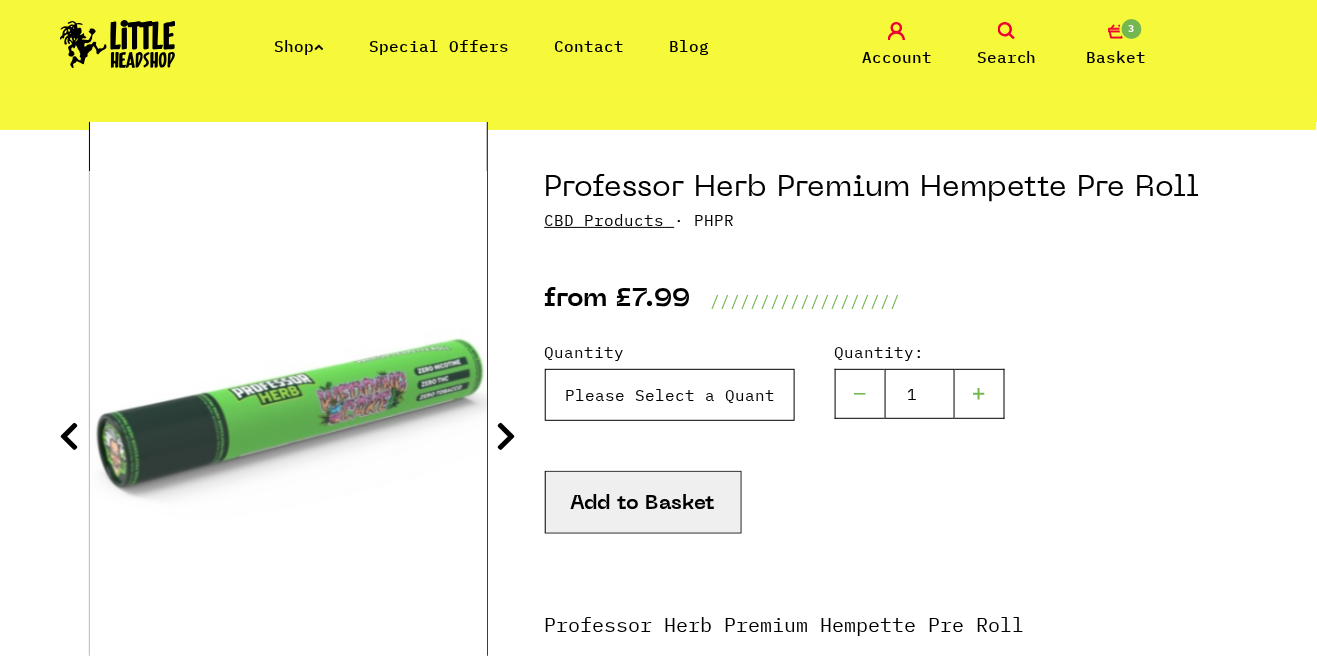 select on "1396" 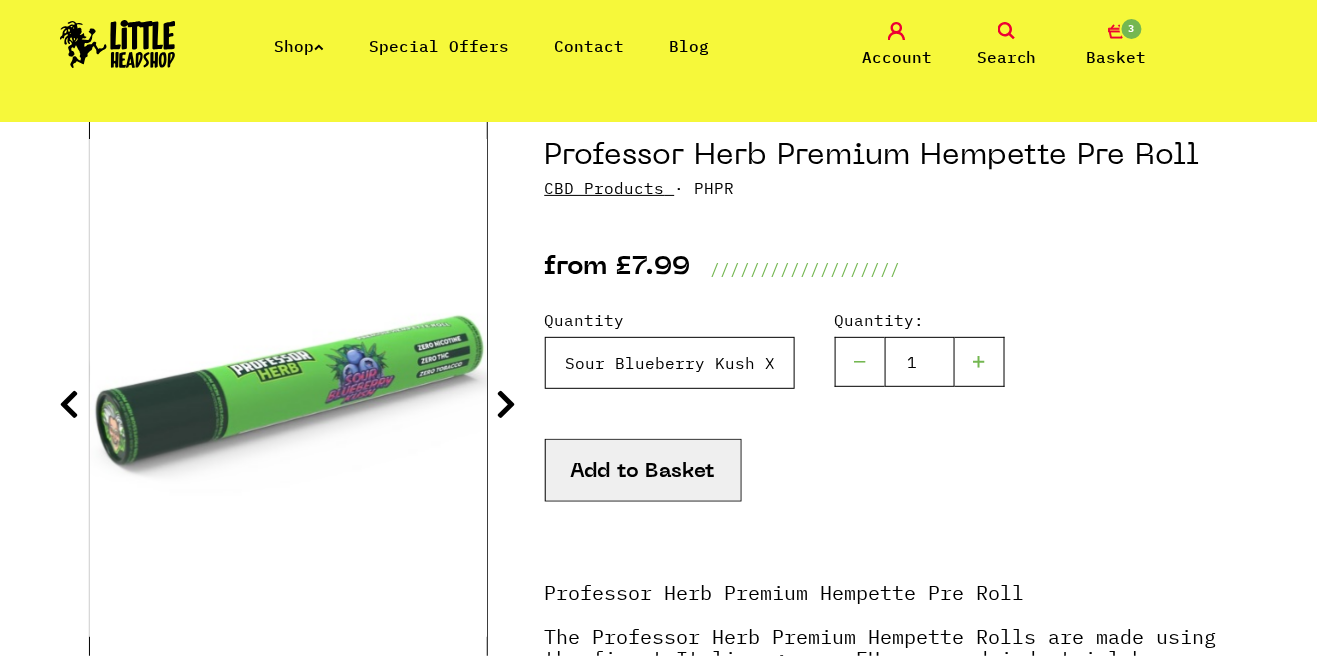 scroll, scrollTop: 225, scrollLeft: 0, axis: vertical 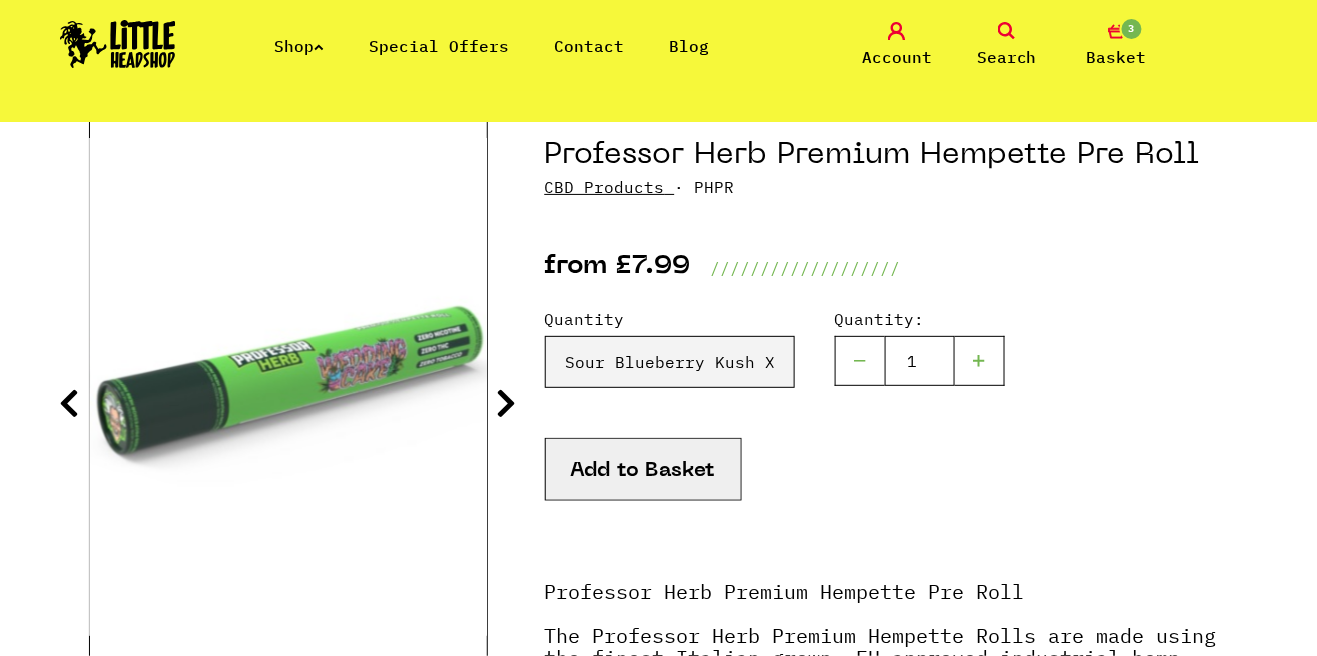 click on "Add to Basket" at bounding box center (643, 469) 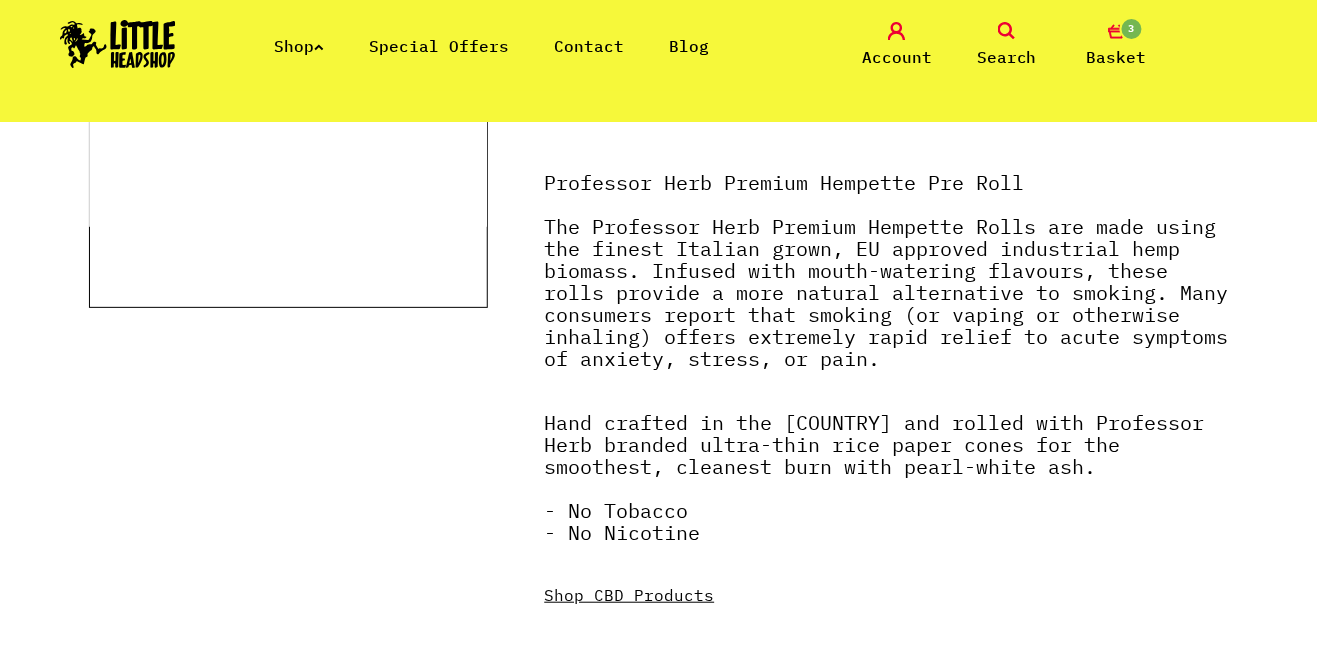 scroll, scrollTop: 635, scrollLeft: 0, axis: vertical 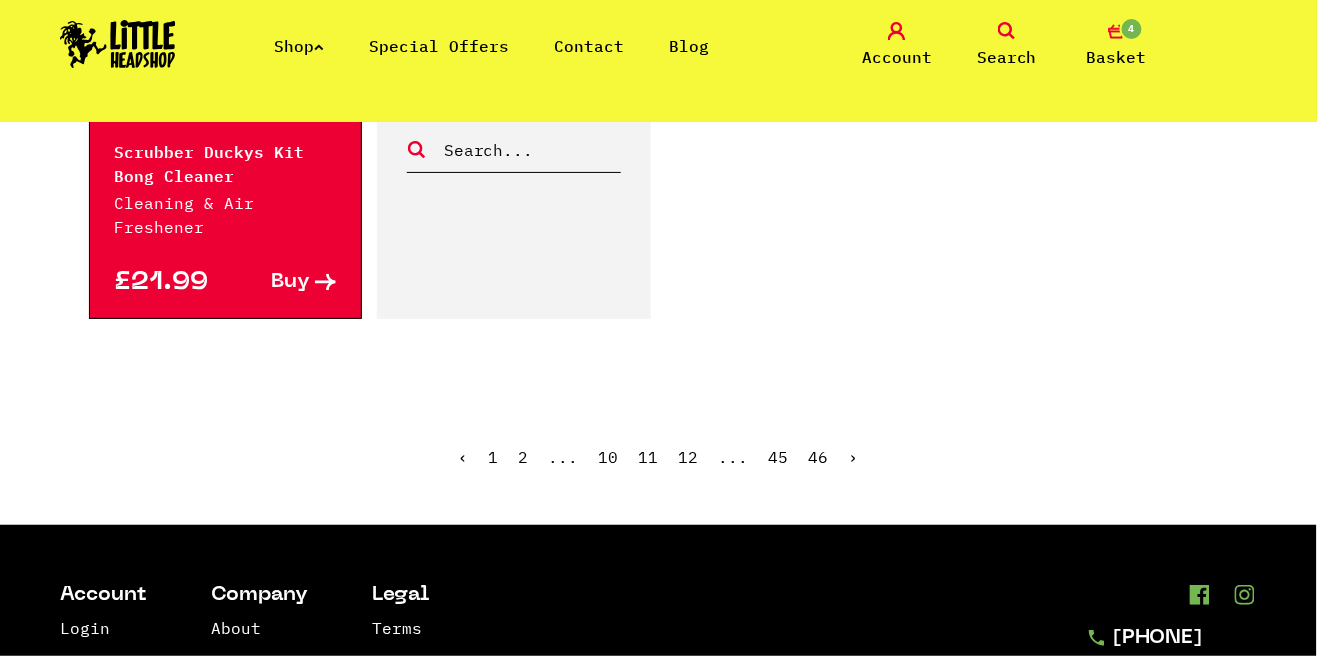 click on "›" at bounding box center [854, 457] 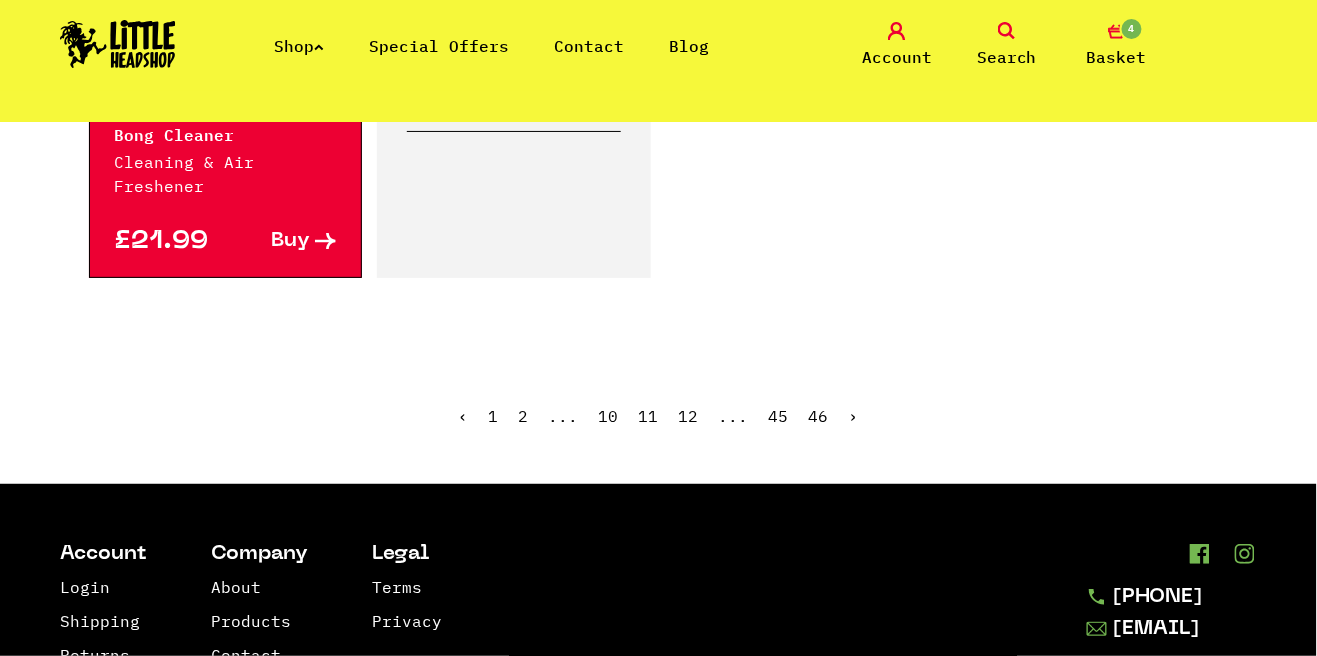 scroll, scrollTop: 3525, scrollLeft: 0, axis: vertical 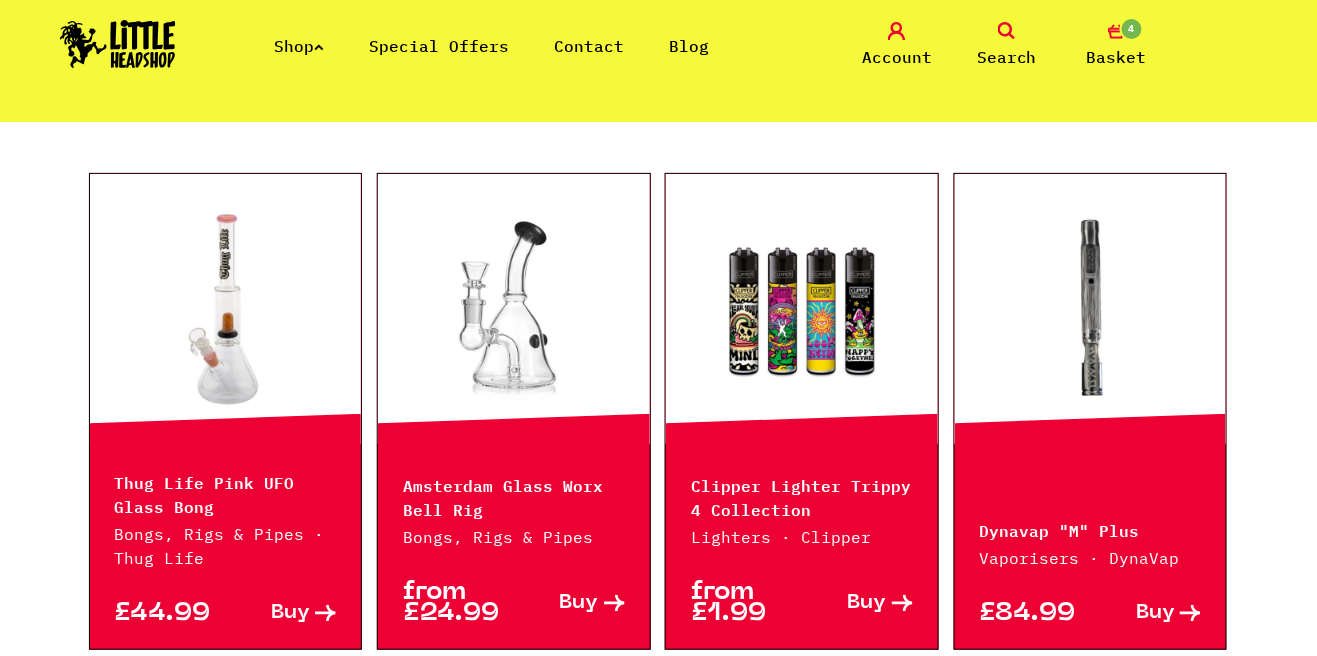 click at bounding box center [802, 309] 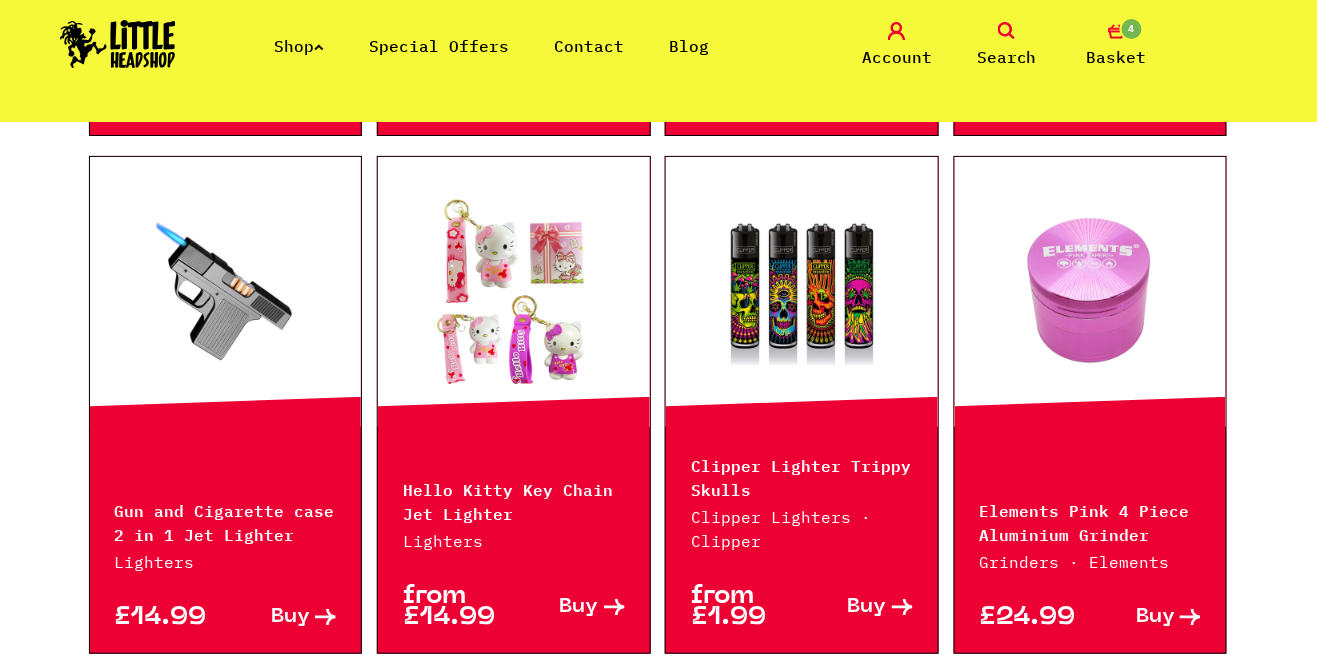 scroll, scrollTop: 1531, scrollLeft: 0, axis: vertical 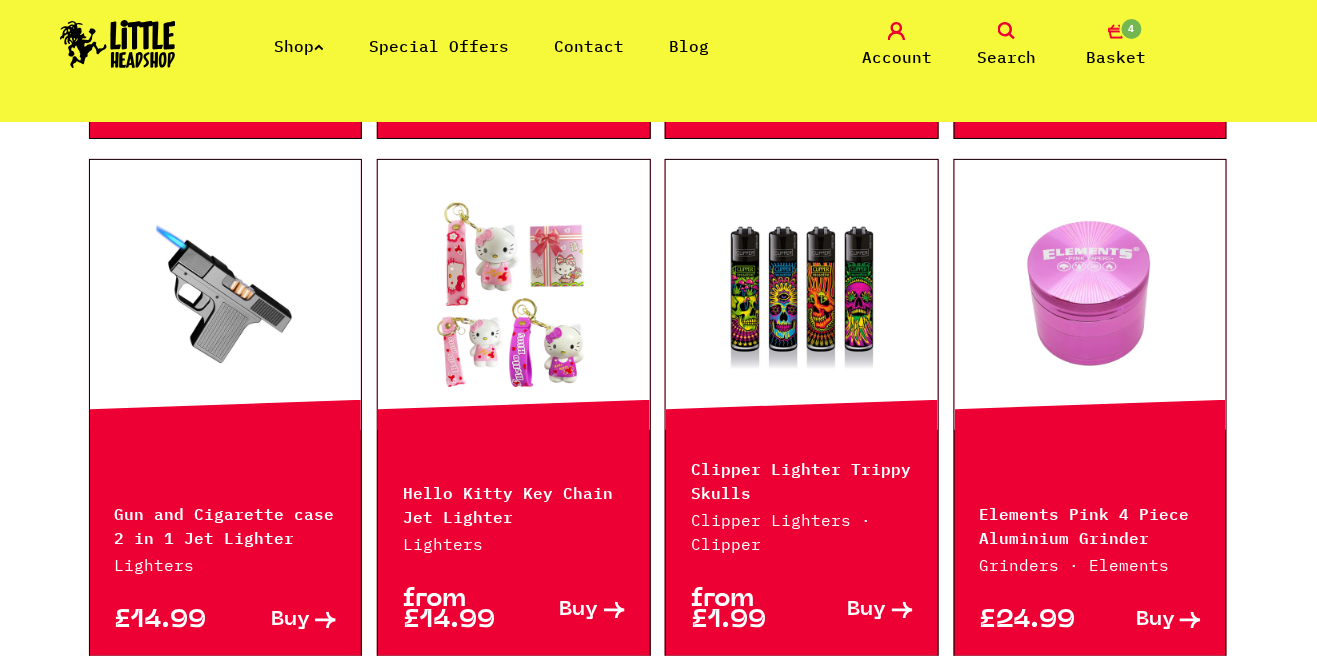 click on "Clipper Lighter Trippy Skulls" at bounding box center (802, 479) 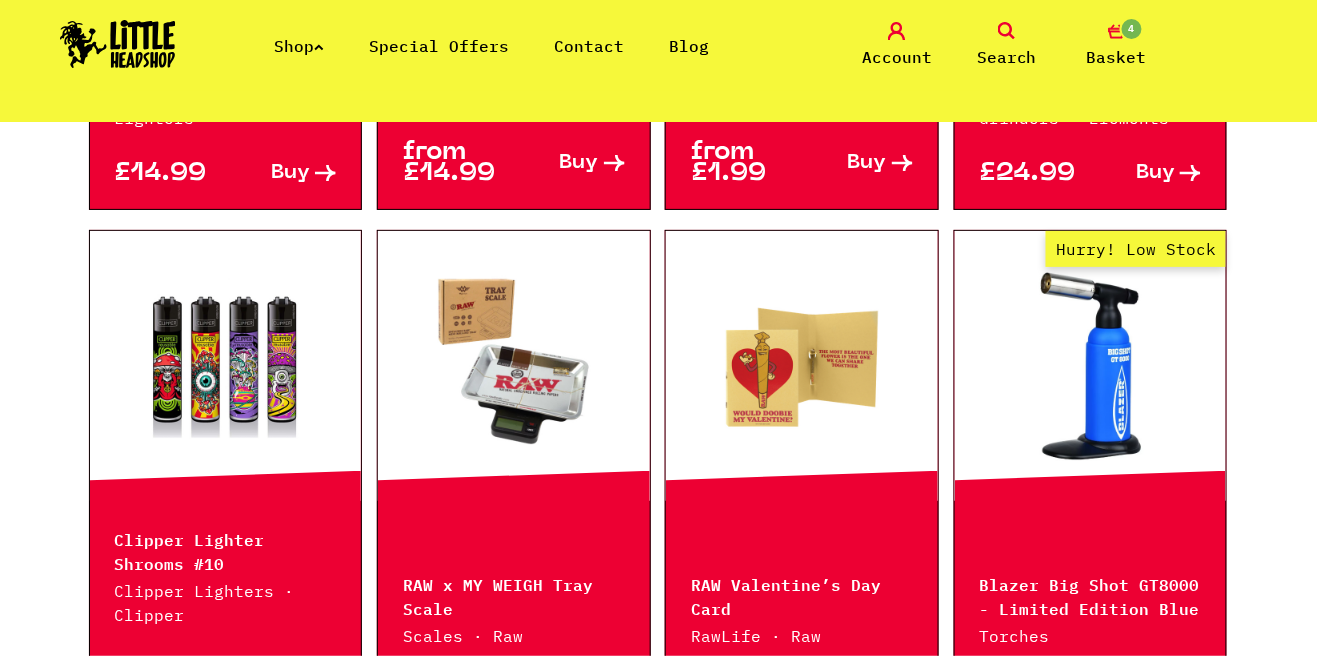 scroll, scrollTop: 1979, scrollLeft: 0, axis: vertical 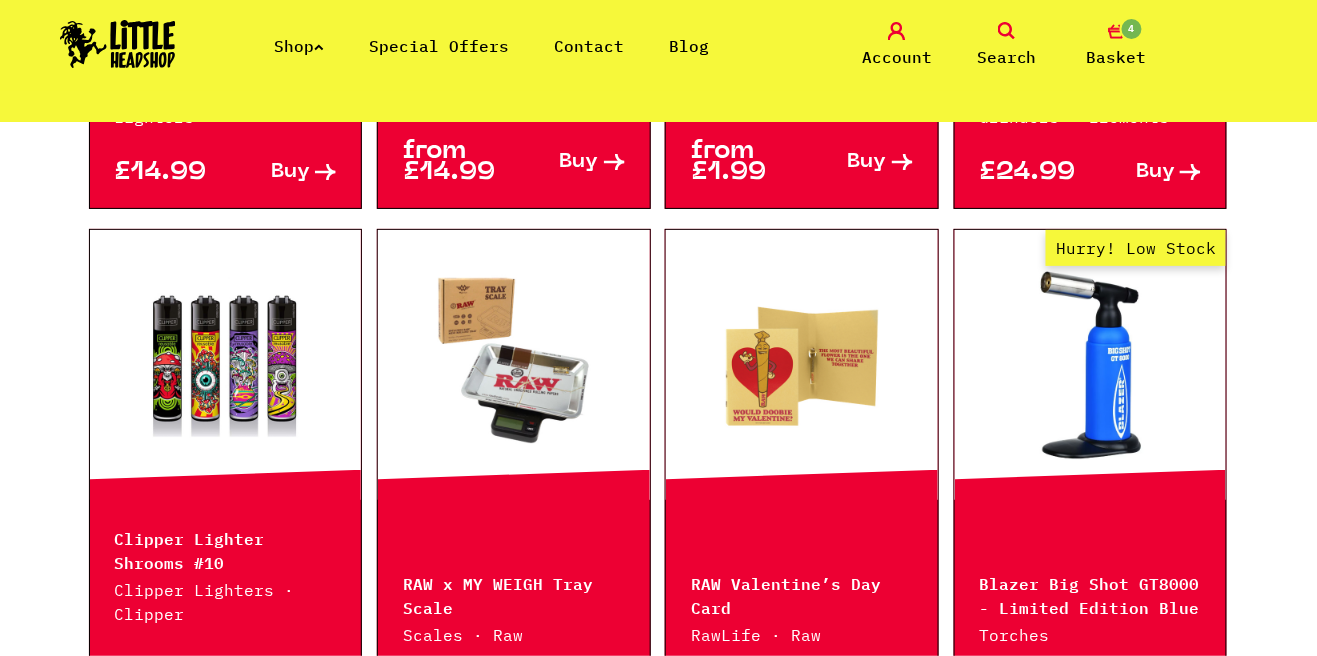 click on "Clipper Lighter Shrooms #10" at bounding box center [226, 549] 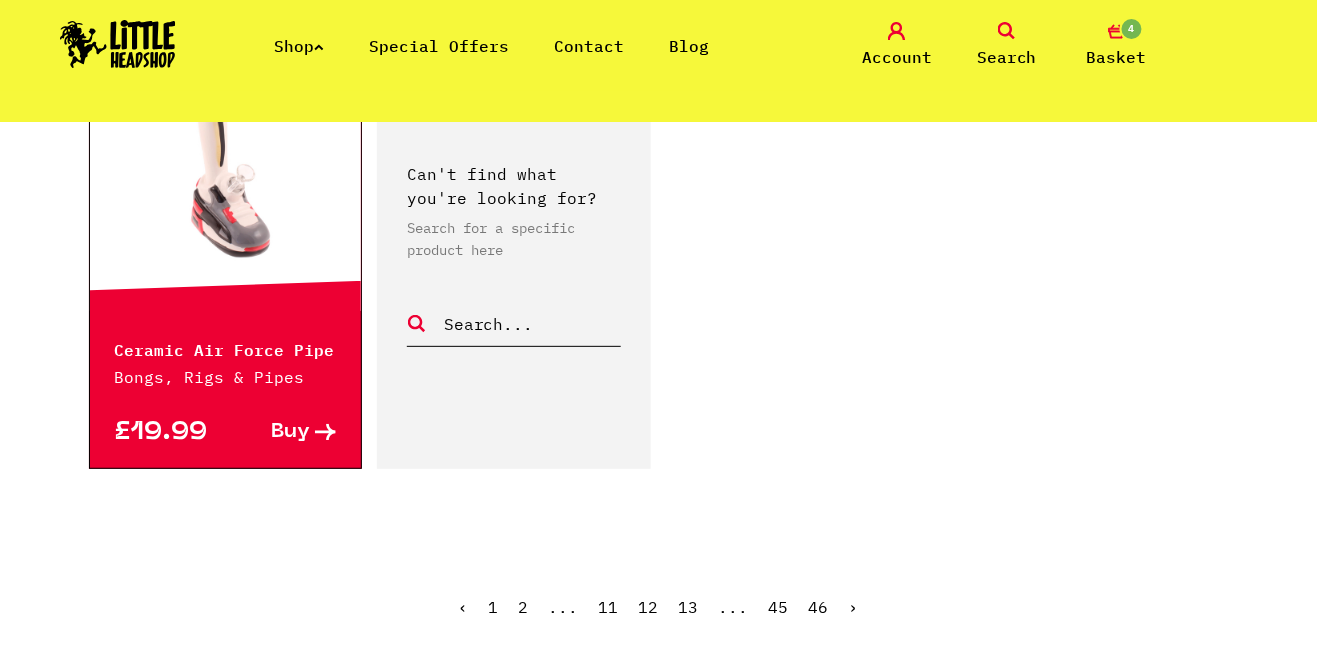 click on "›" at bounding box center (854, 607) 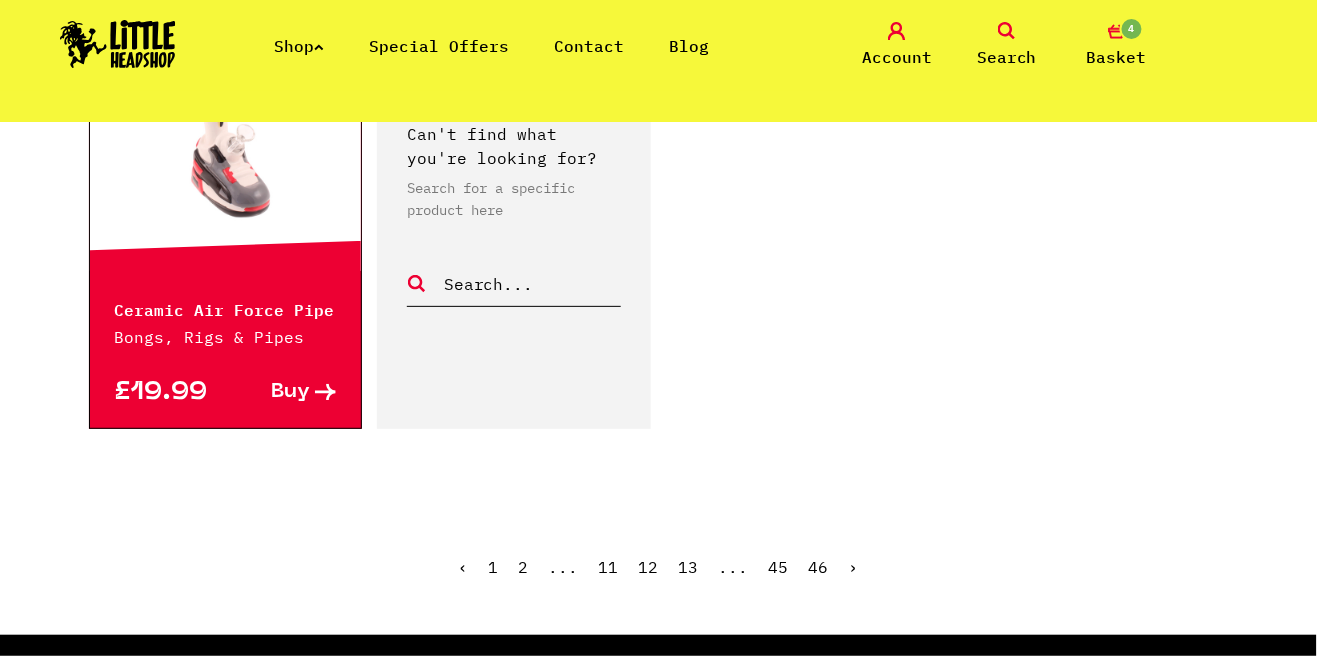 scroll, scrollTop: 3300, scrollLeft: 0, axis: vertical 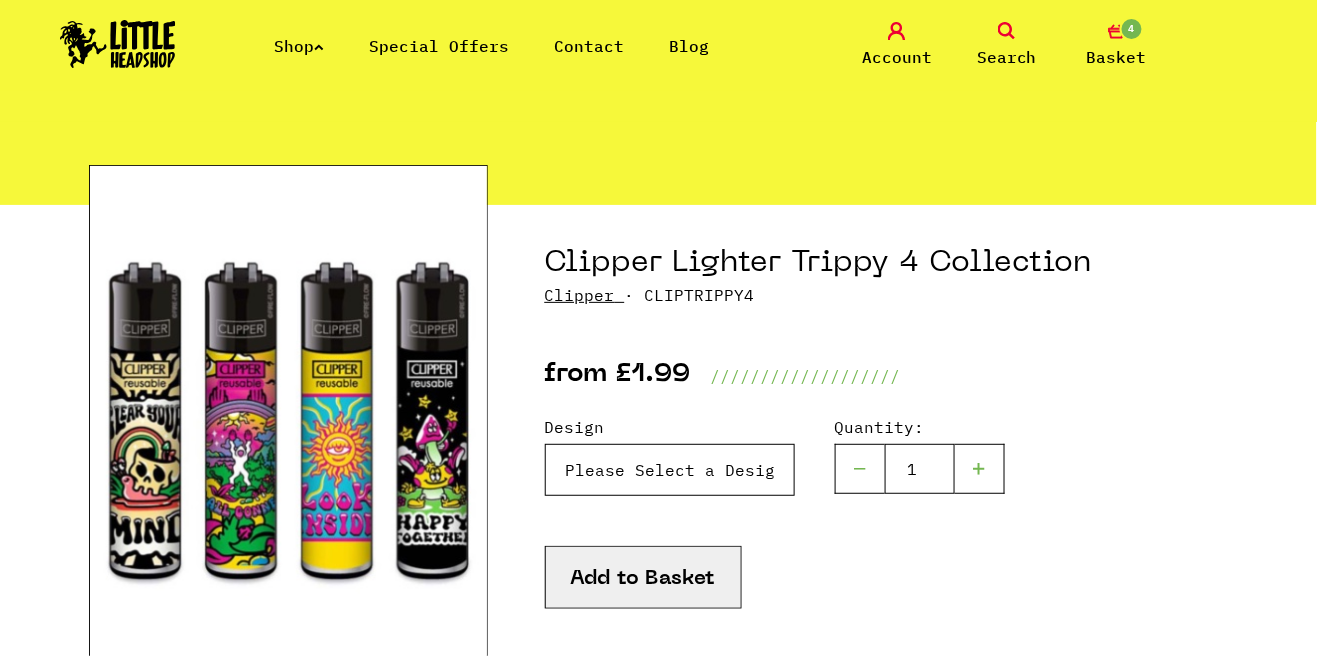 click on "Please Select a Design
Clear your mind - £1.99
All connected - £1.99
Look inside - £1.99
Happy together - £1.99" at bounding box center [670, 470] 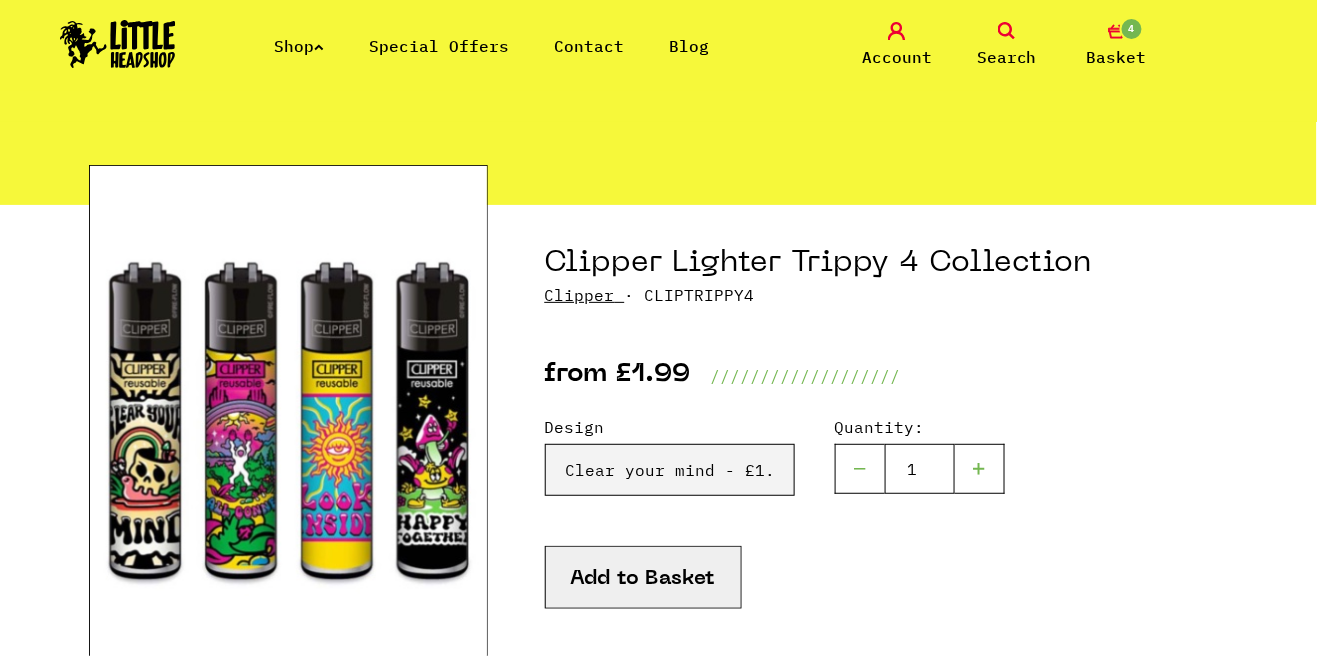click on "Add to Basket" at bounding box center (643, 577) 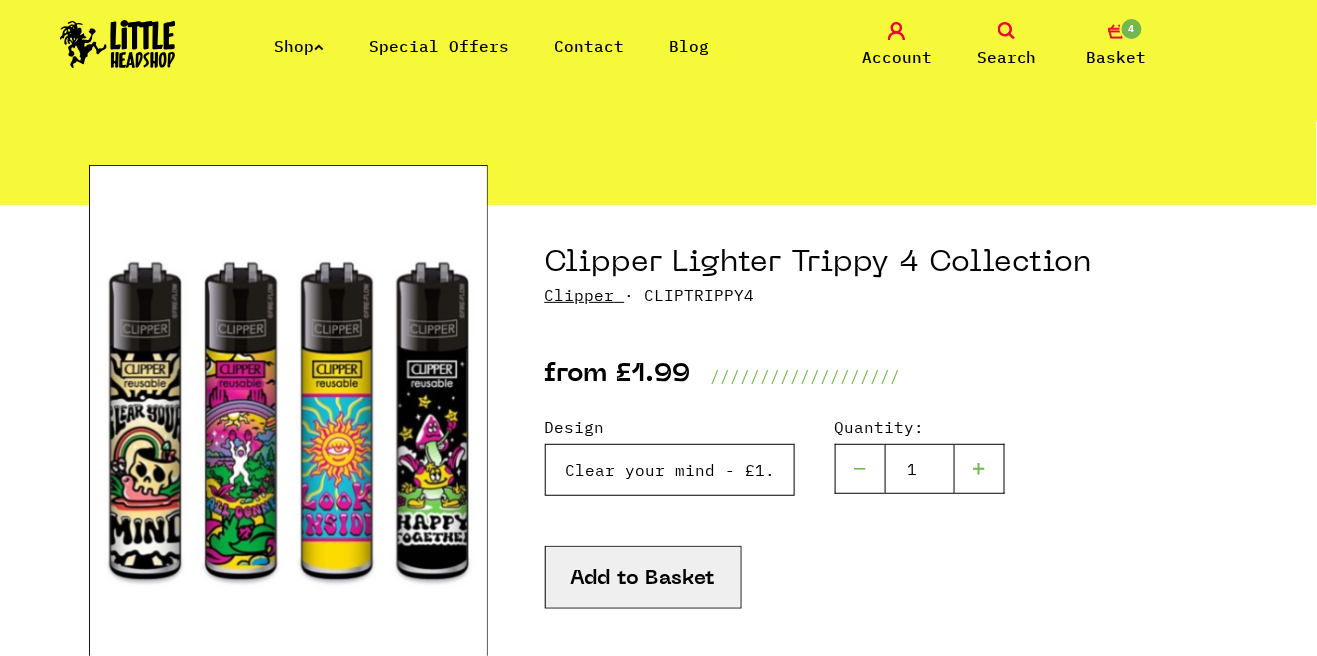 click on "Please Select a Design
Clear your mind - £1.99
All connected - £1.99
Look inside - £1.99
Happy together - £1.99" at bounding box center (670, 470) 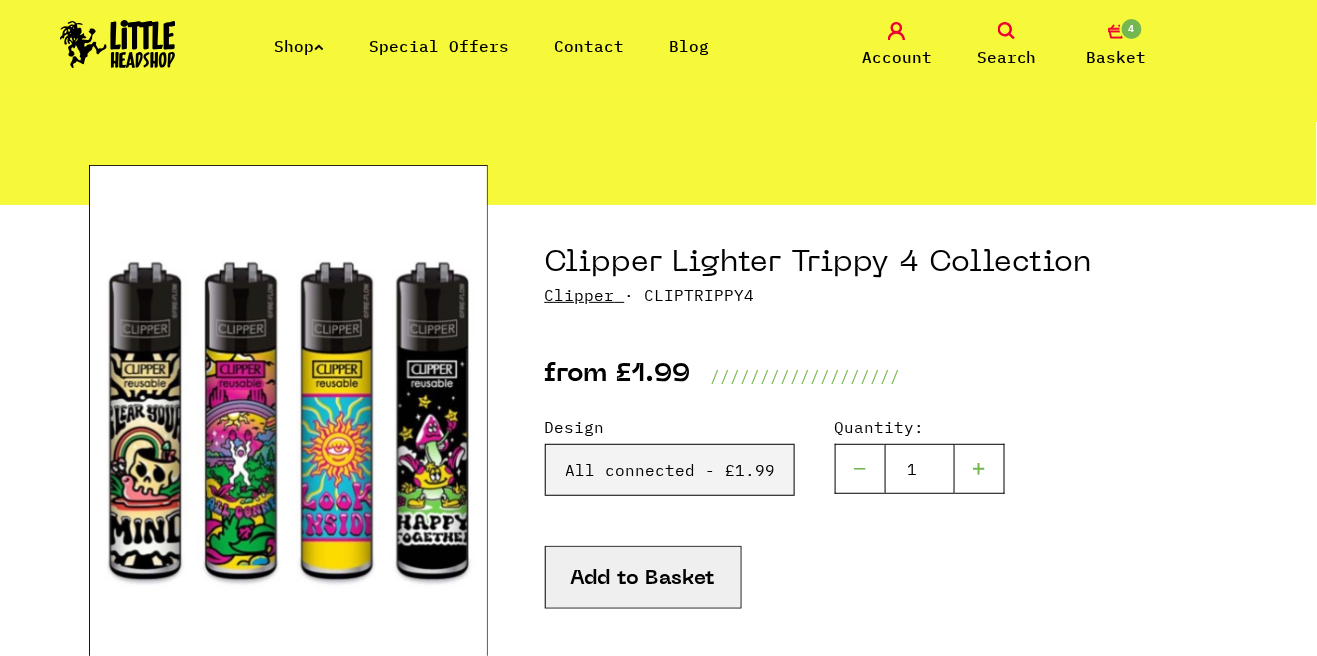 click on "Add to Basket" at bounding box center [643, 577] 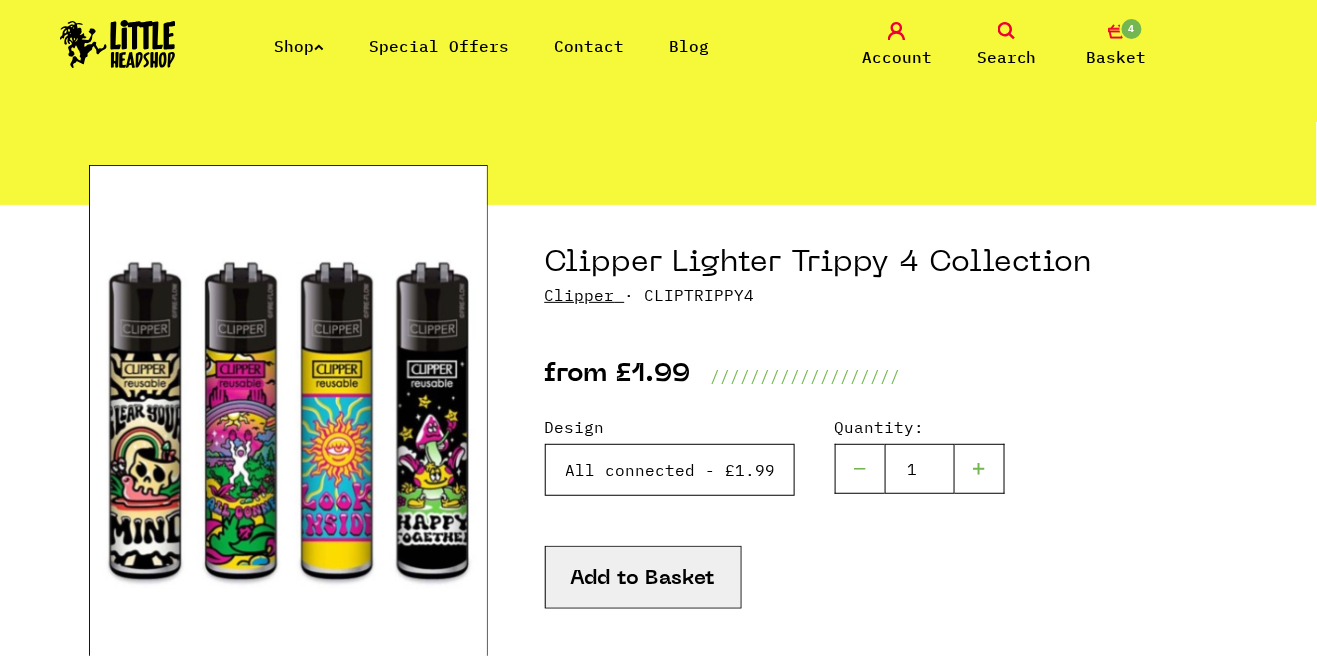 click on "Please Select a Design
Clear your mind - £1.99
All connected - £1.99
Look inside - £1.99
Happy together - £1.99" at bounding box center [670, 470] 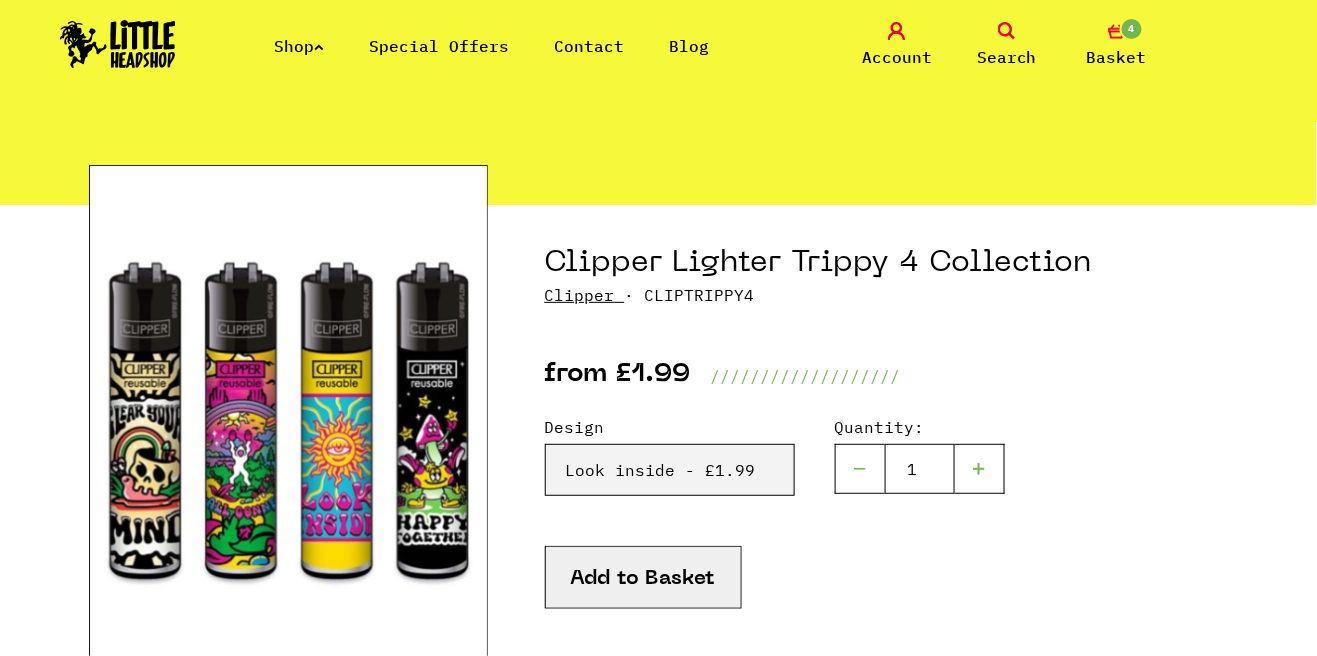 click on "Add to Basket" at bounding box center (643, 577) 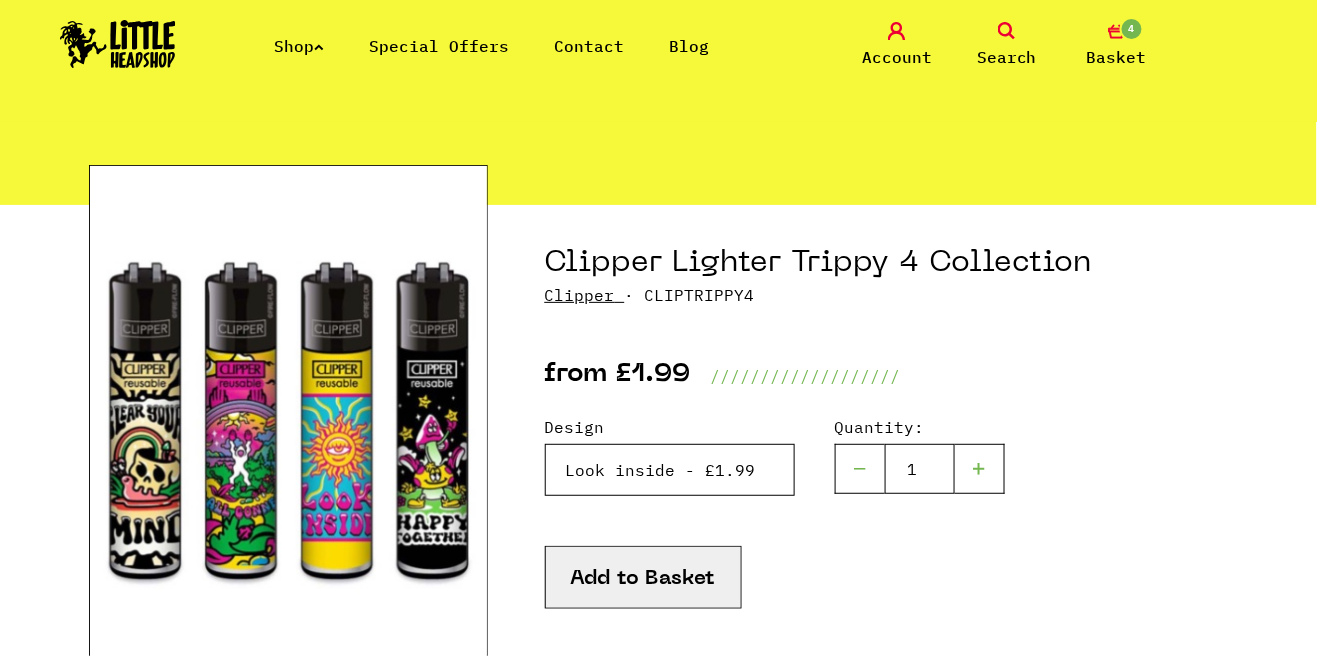 click on "Please Select a Design
Clear your mind - £1.99
All connected - £1.99
Look inside - £1.99
Happy together - £1.99" at bounding box center [670, 470] 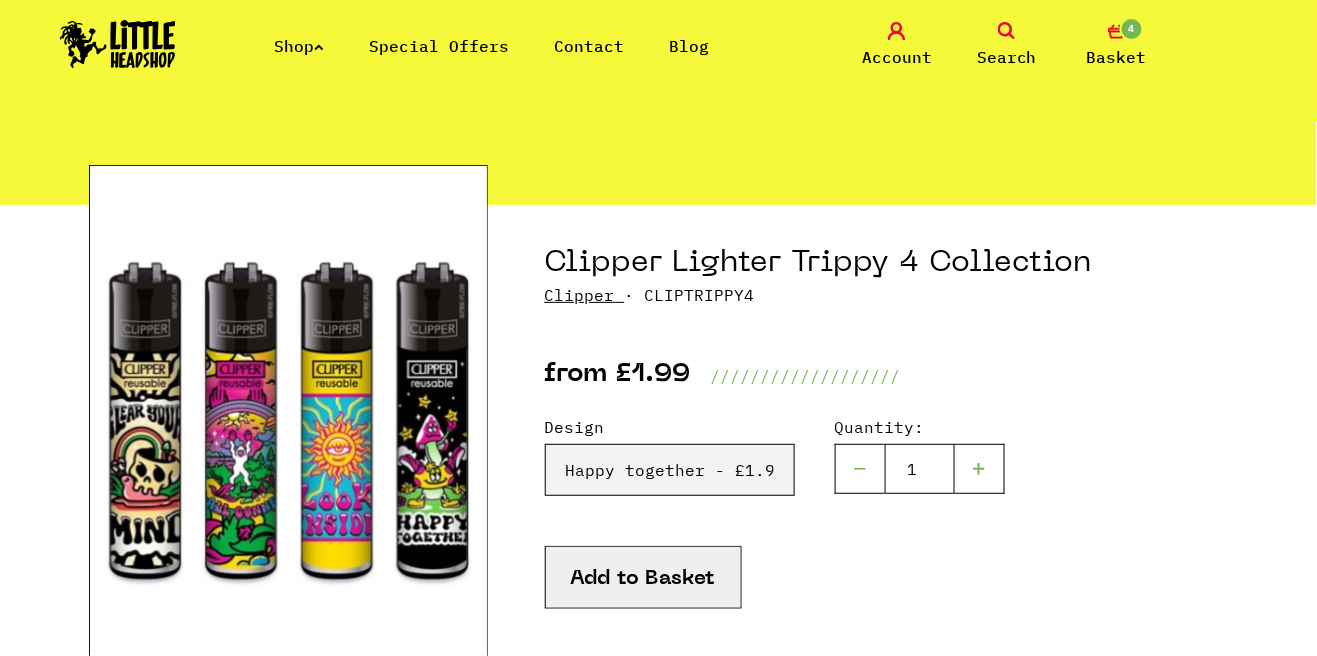 click on "Add to Basket" at bounding box center (643, 577) 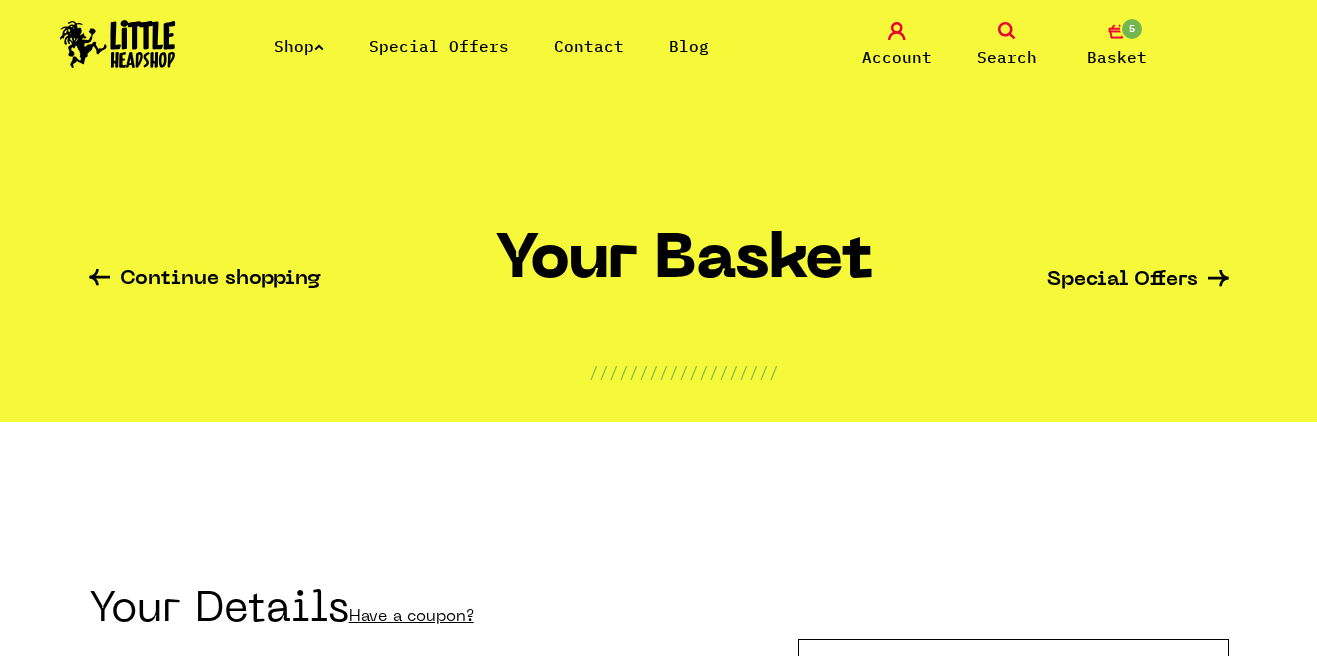 scroll, scrollTop: 0, scrollLeft: 0, axis: both 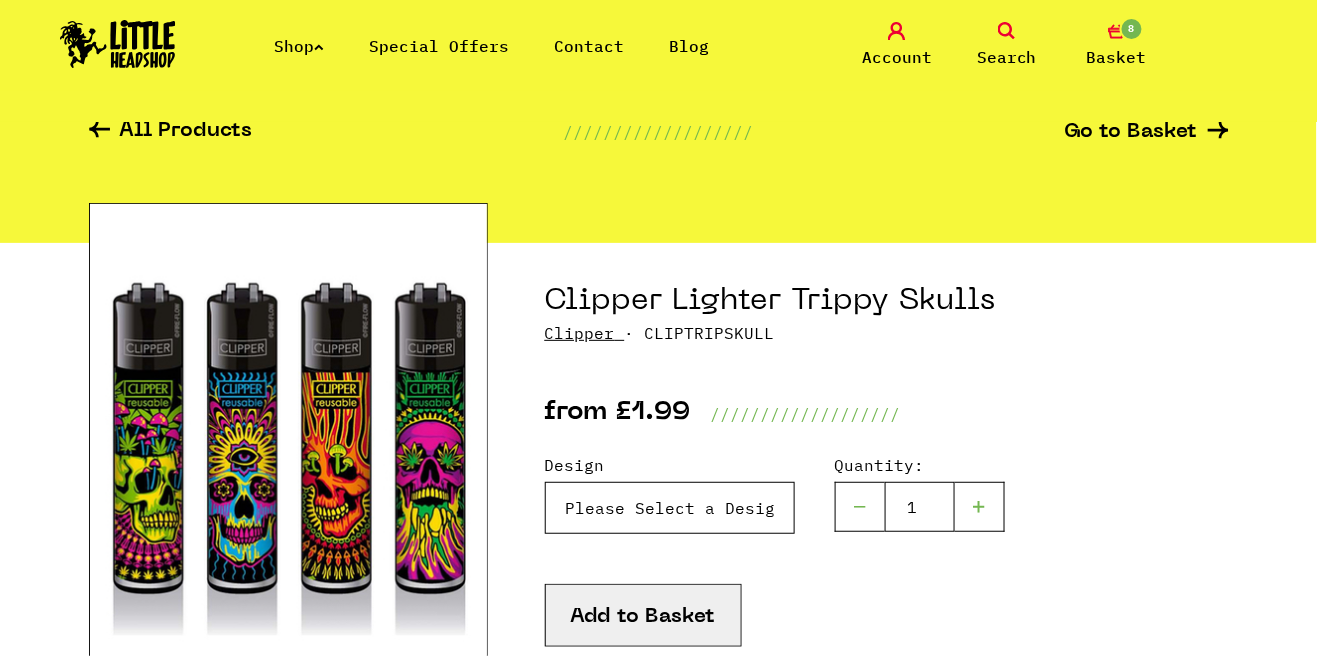 click on "Please Select a Design
Orange/Red Skull - £1.99
Green Skull - £1.99
Blue Skull - £1.99
Pink Skull - £1.99 Full Set - £7.50" at bounding box center (670, 508) 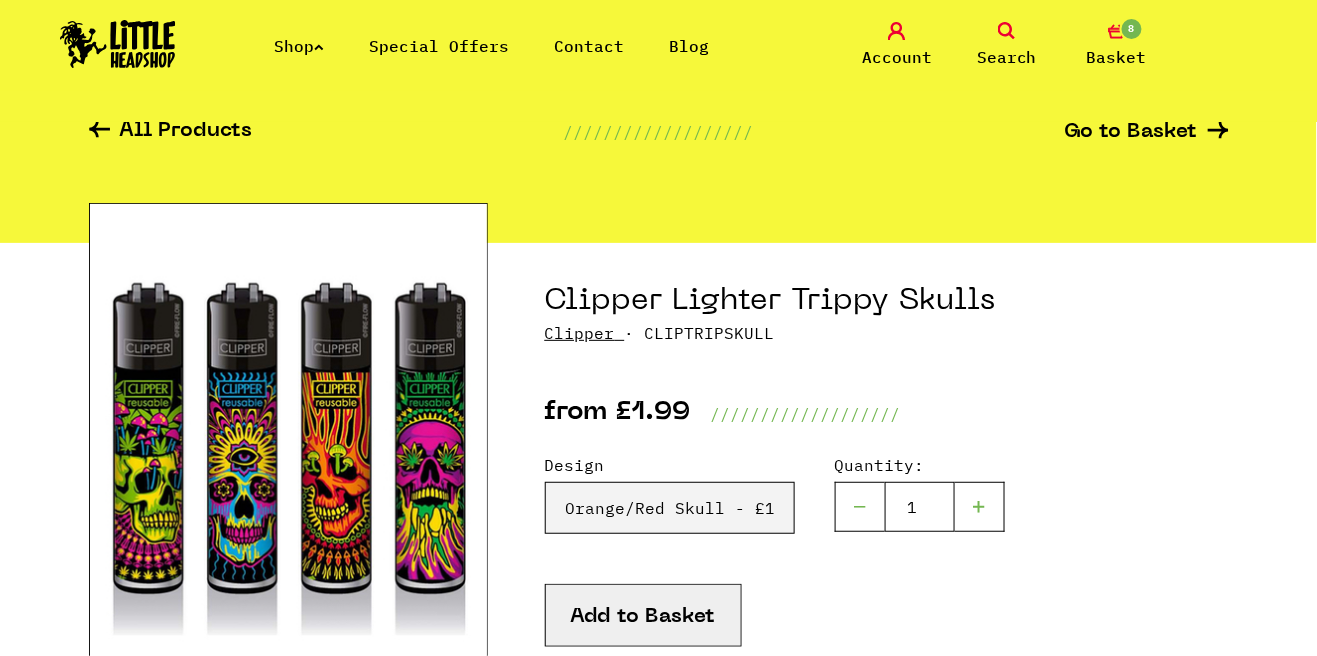 click on "Add to Basket" at bounding box center (643, 615) 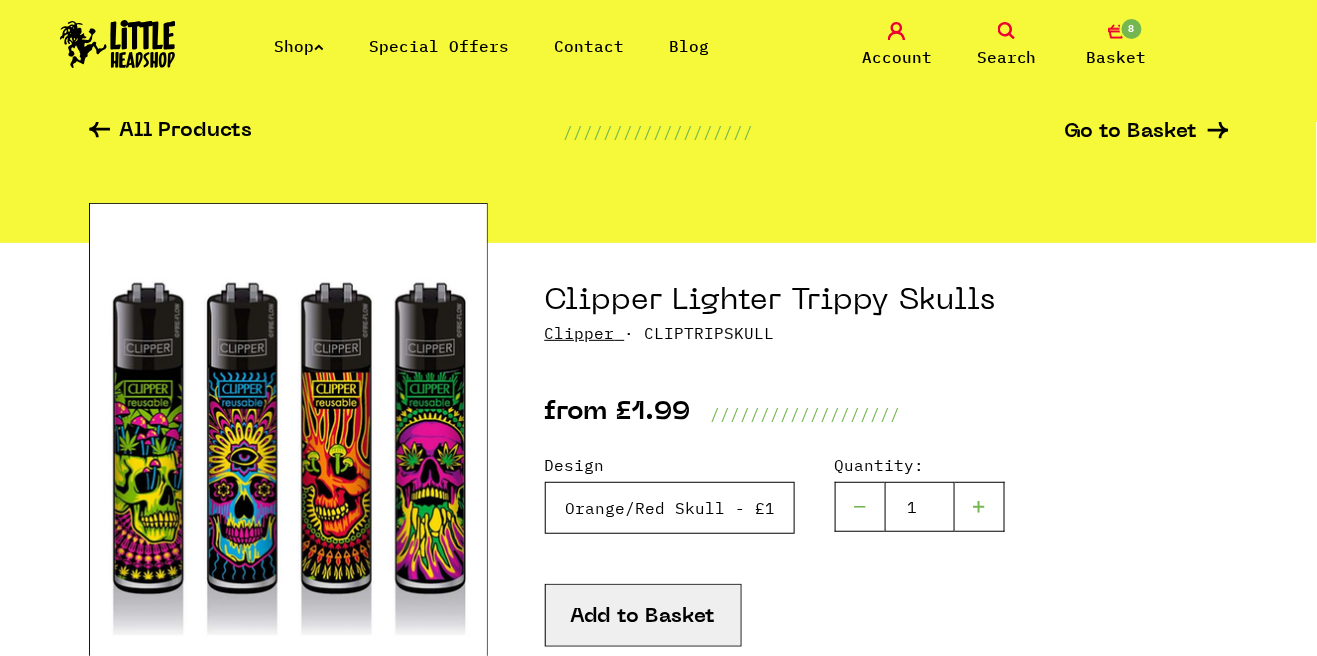click on "Please Select a Design
Orange/Red Skull - £1.99
Green Skull - £1.99
Blue Skull - £1.99
Pink Skull - £1.99 Full Set - £7.50" at bounding box center [670, 508] 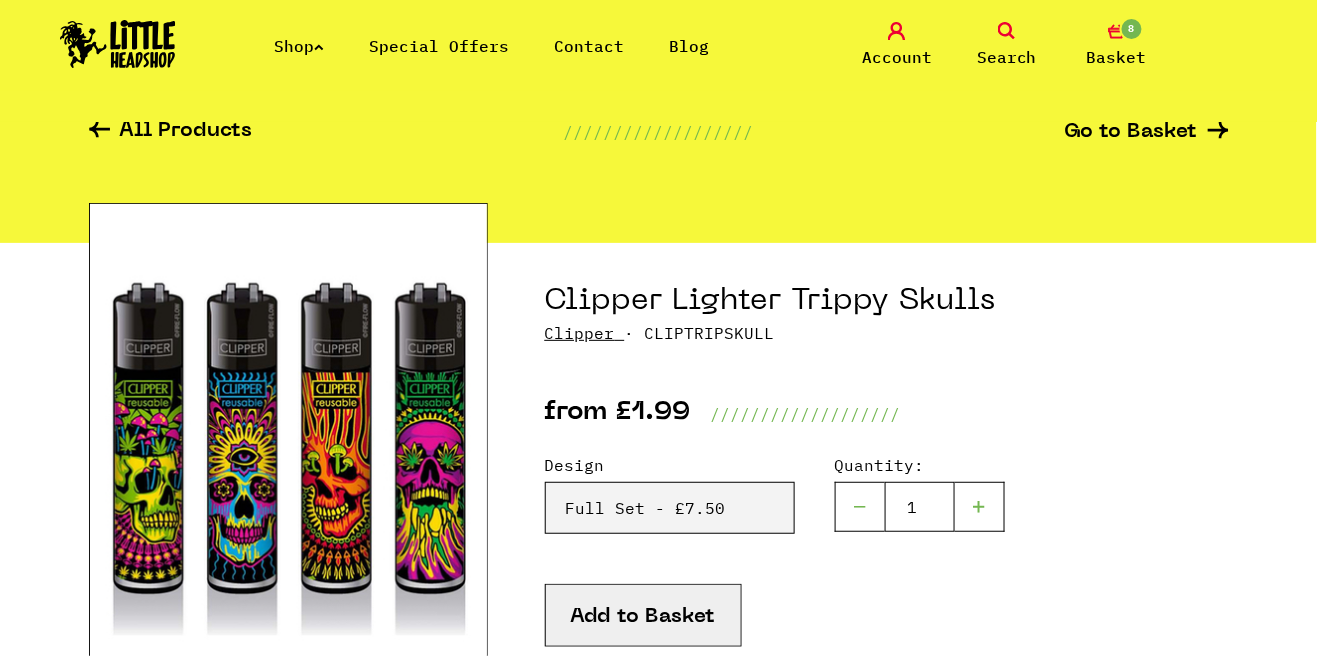 click on "Add to Basket" at bounding box center [643, 615] 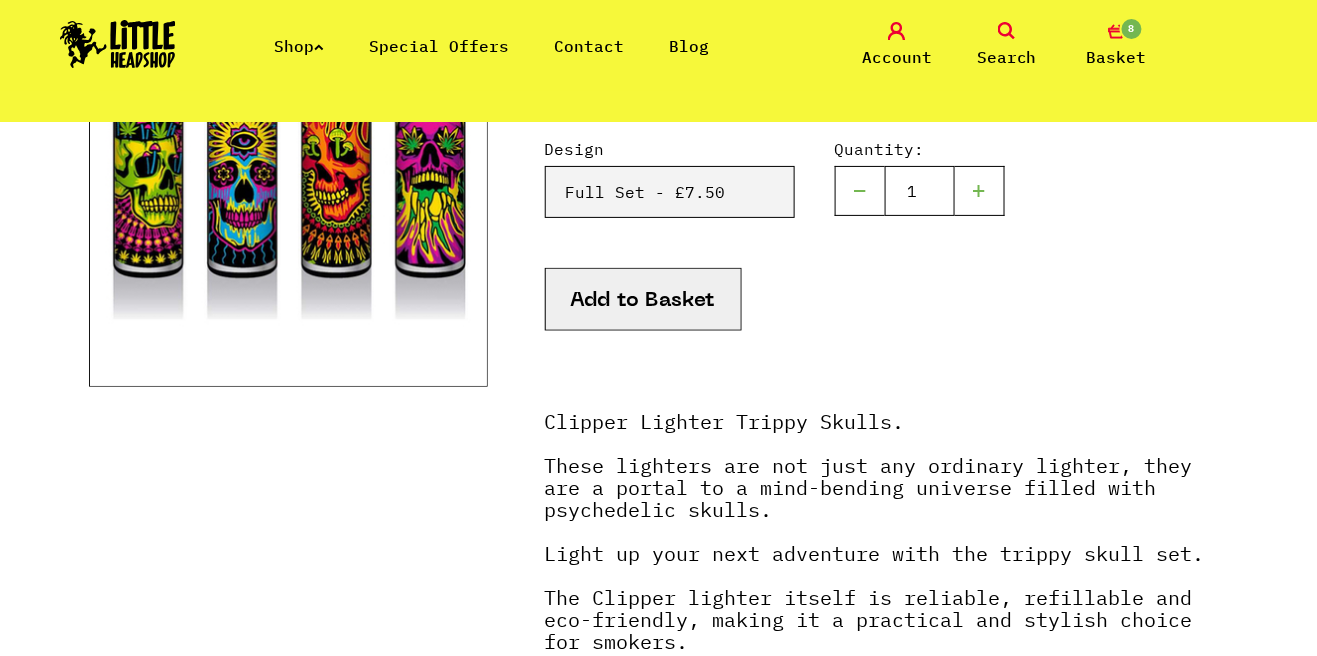 scroll, scrollTop: 395, scrollLeft: 0, axis: vertical 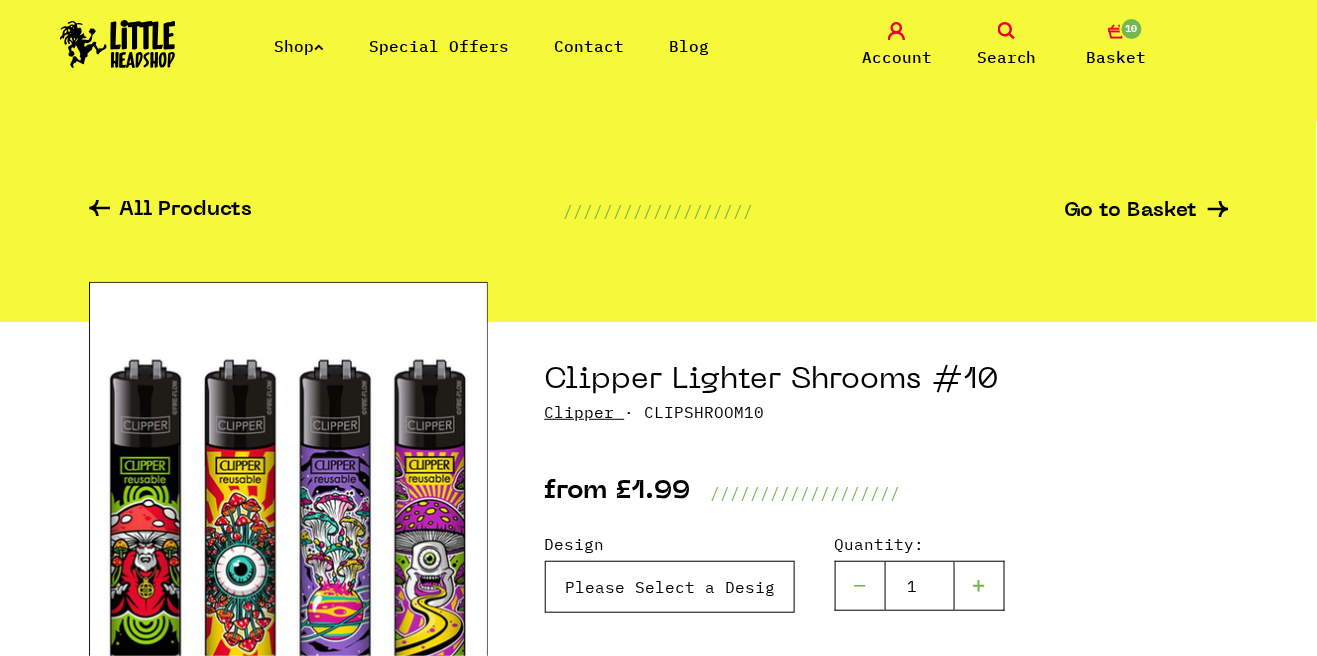 click on "Please Select a Design
1 - £1.99
2 - £1.99
3 - £1.99
4 - £1.99  Full Set - £7.49" at bounding box center (670, 587) 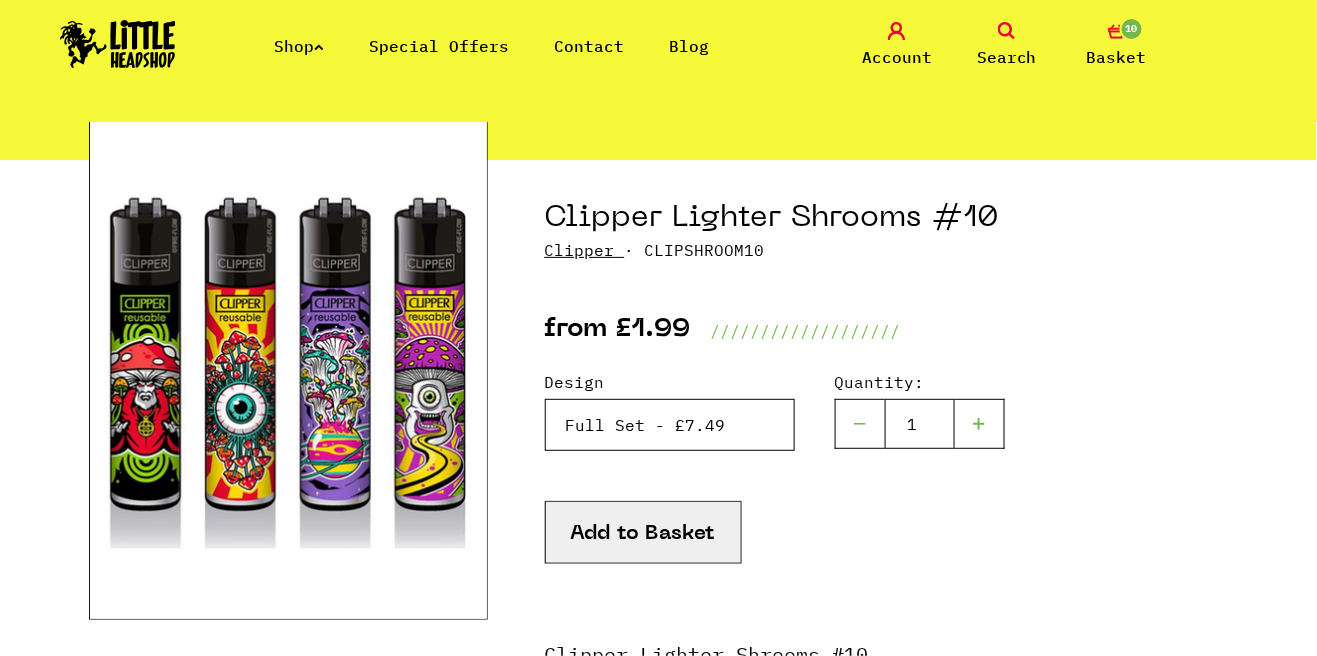 scroll, scrollTop: 163, scrollLeft: 0, axis: vertical 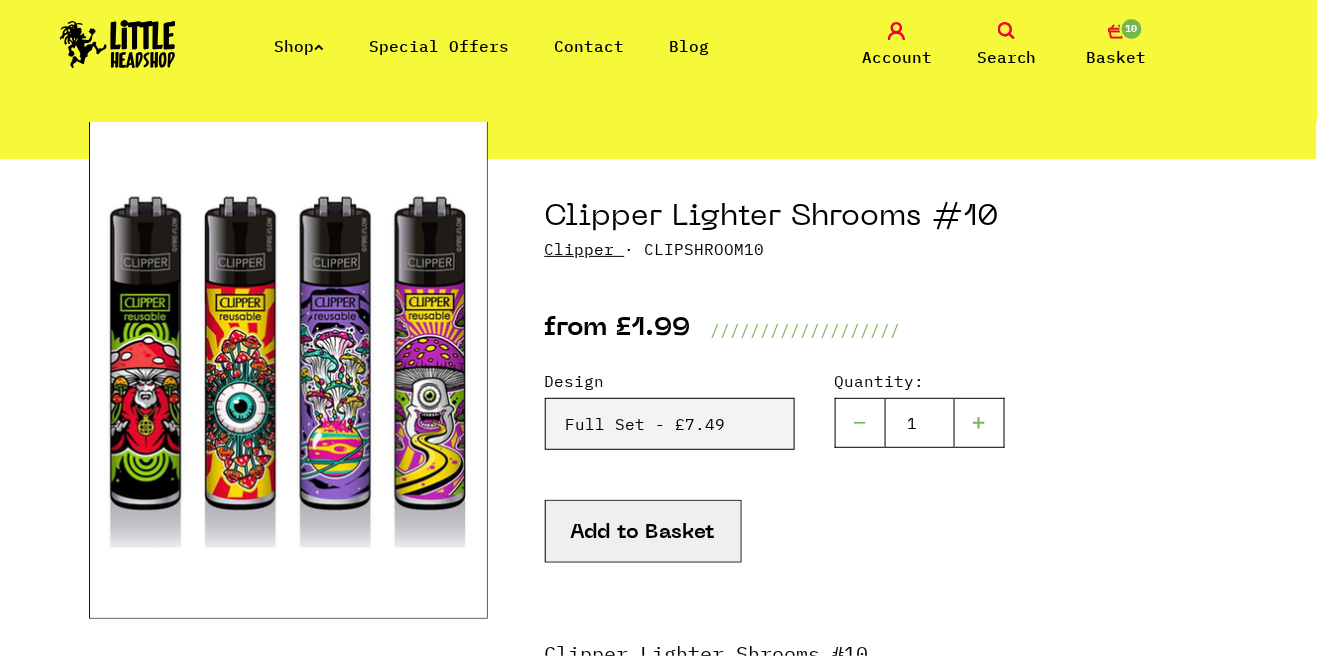 click on "Add to Basket" at bounding box center [643, 531] 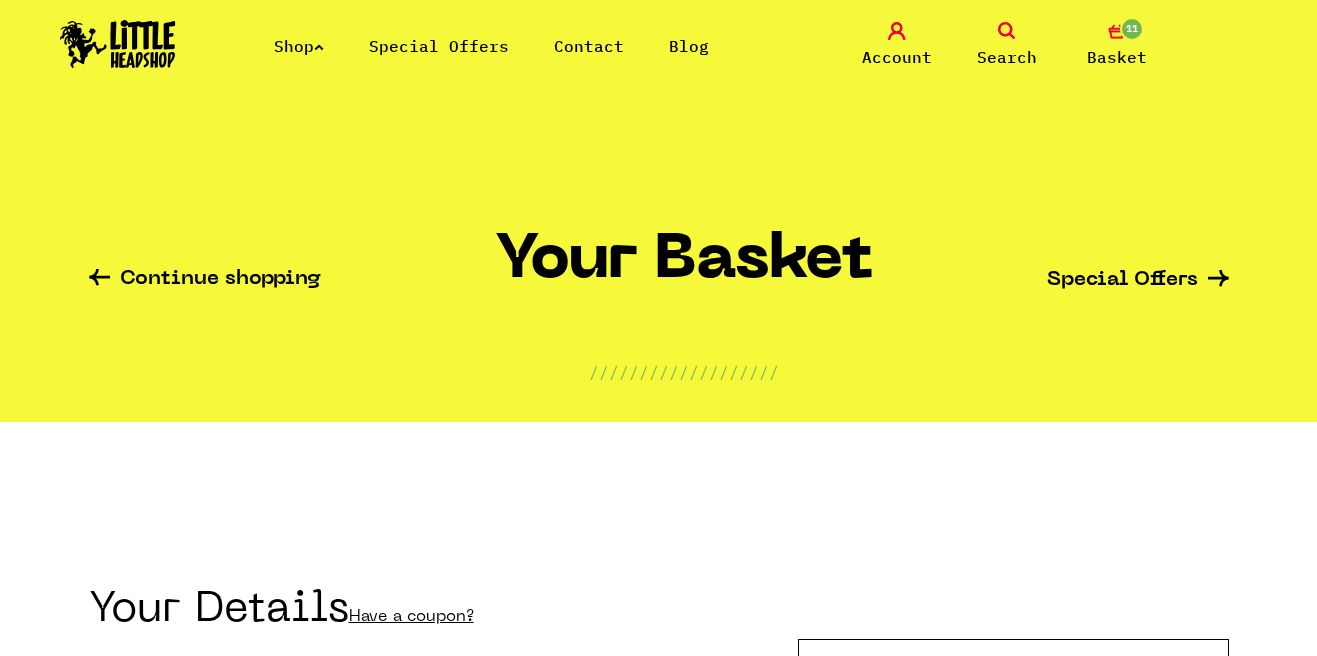 scroll, scrollTop: 0, scrollLeft: 0, axis: both 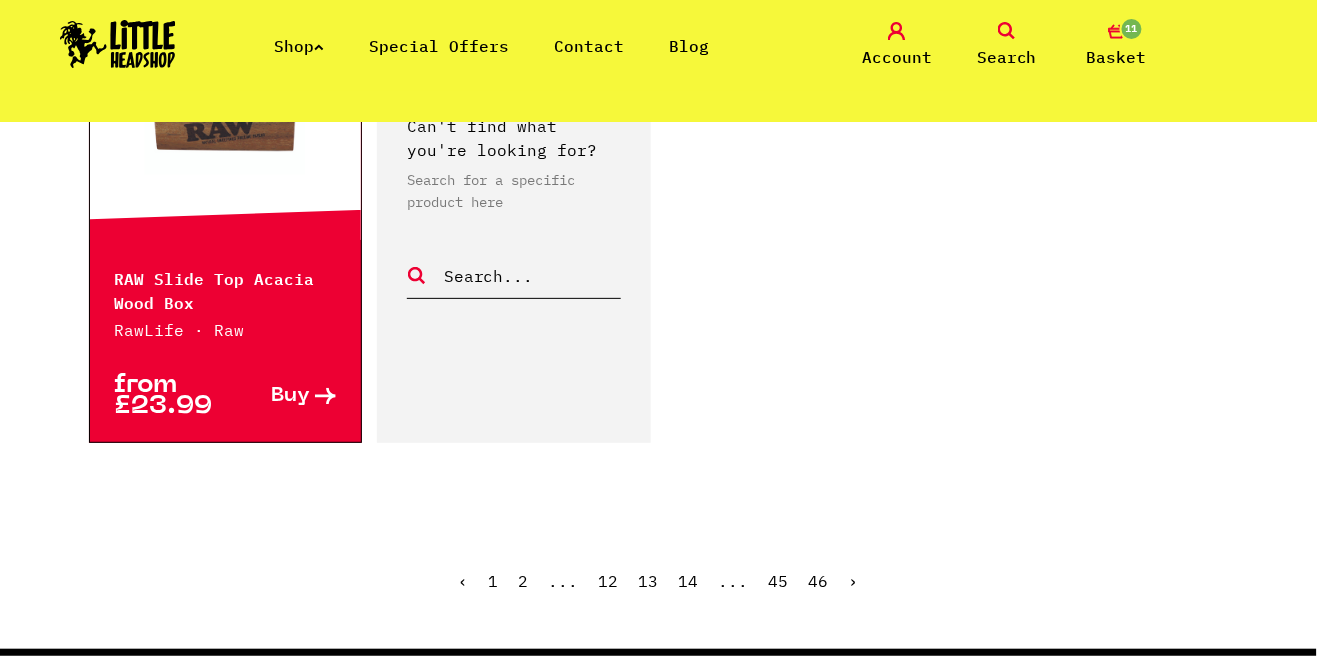 click on "›" at bounding box center [854, 581] 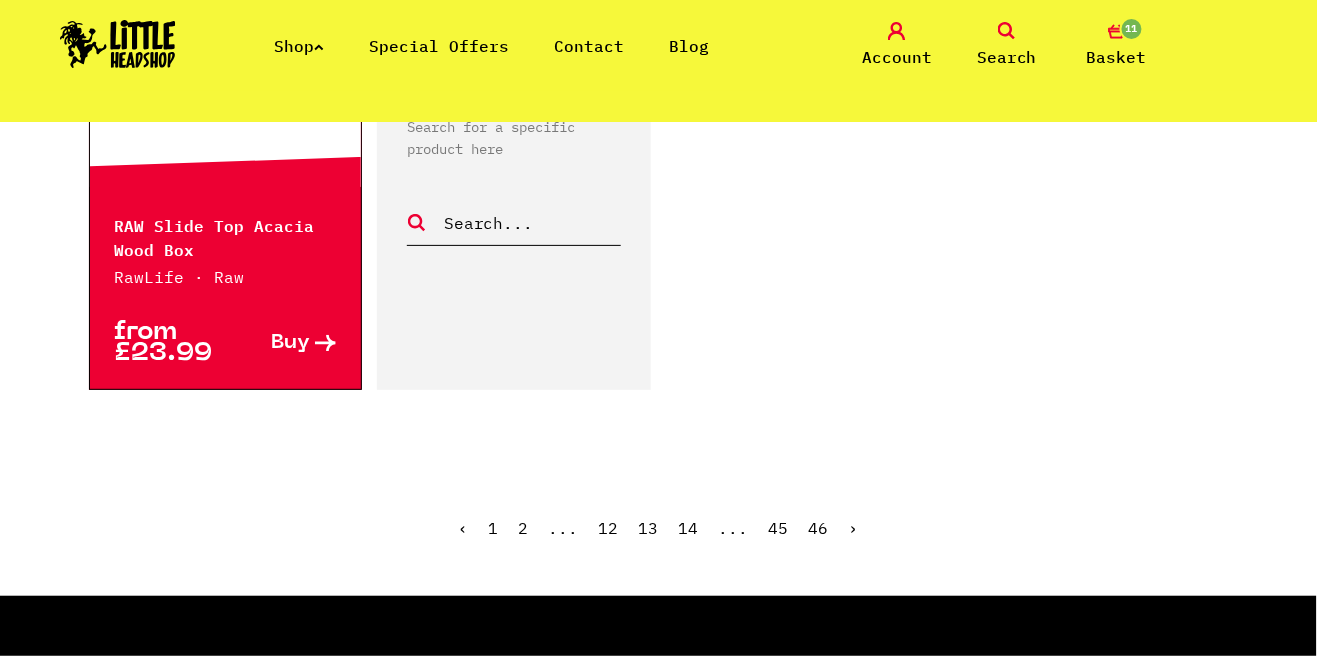 scroll, scrollTop: 3371, scrollLeft: 0, axis: vertical 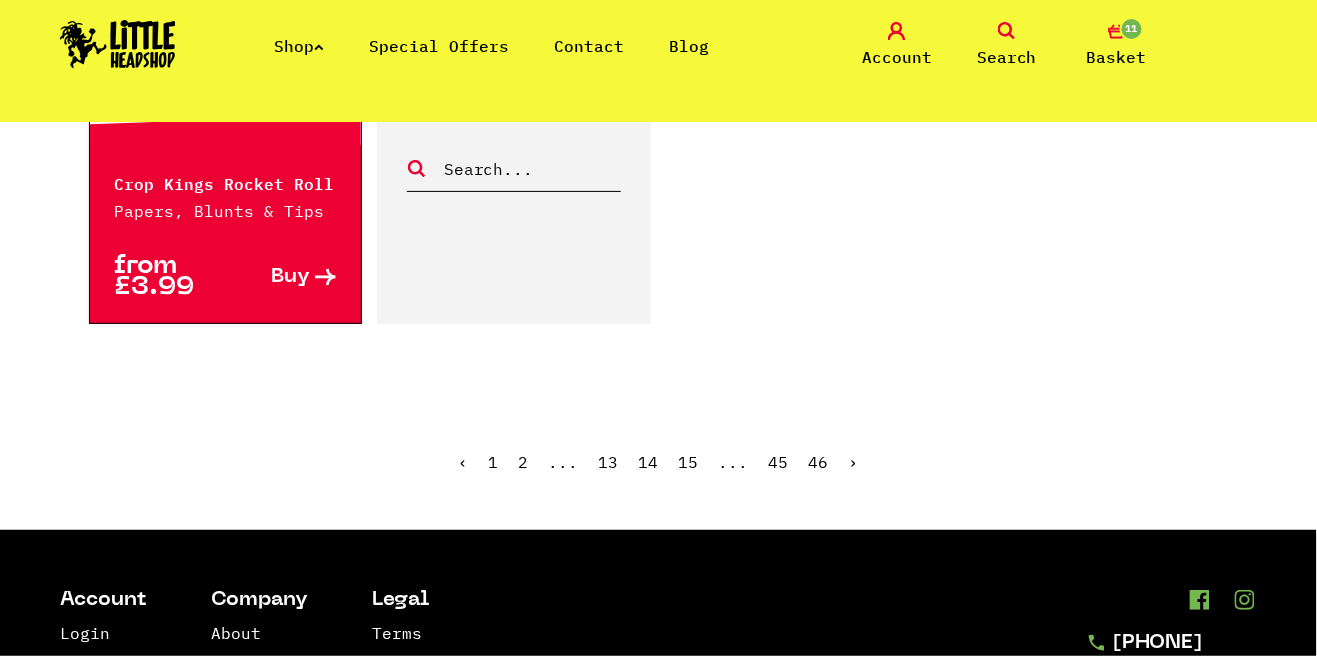 click on "›" at bounding box center [854, 462] 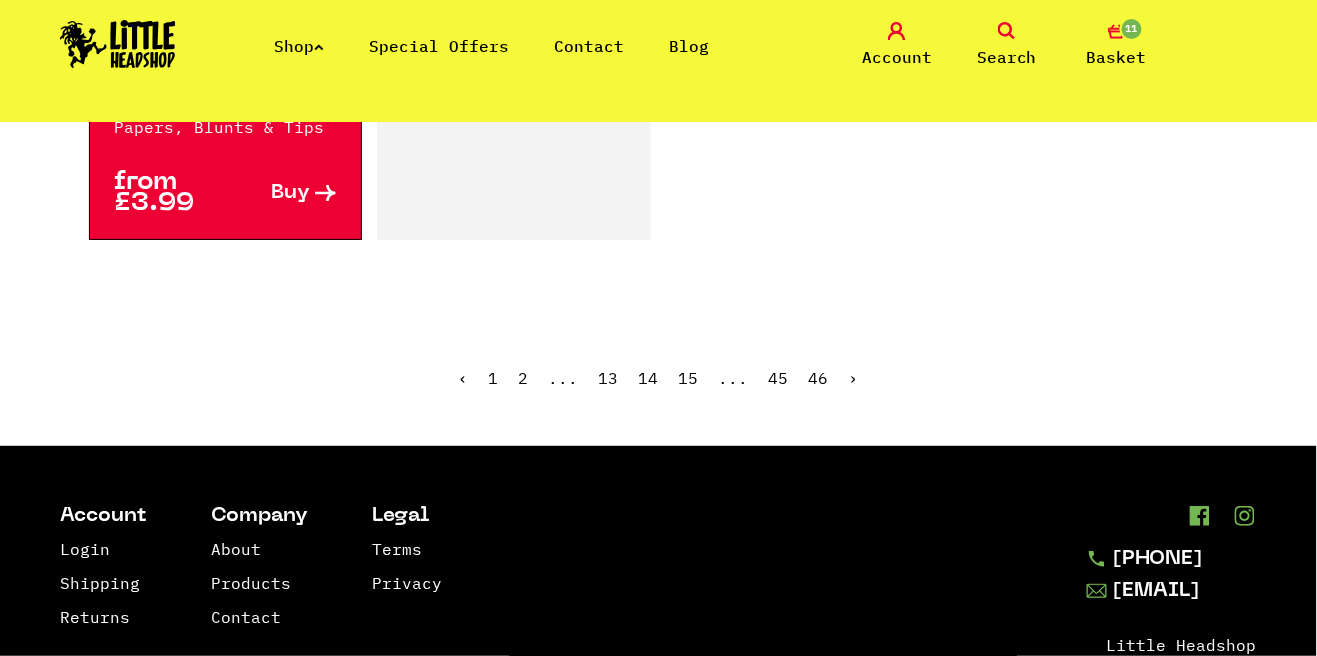 scroll, scrollTop: 3514, scrollLeft: 0, axis: vertical 